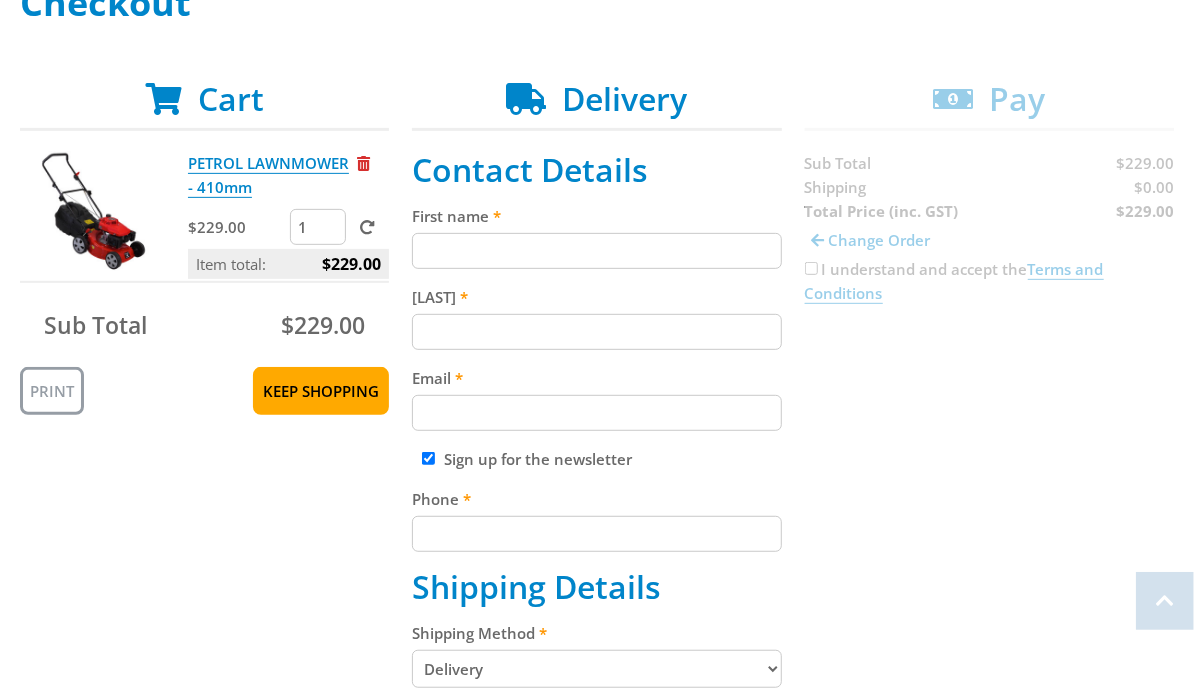 scroll, scrollTop: 395, scrollLeft: 0, axis: vertical 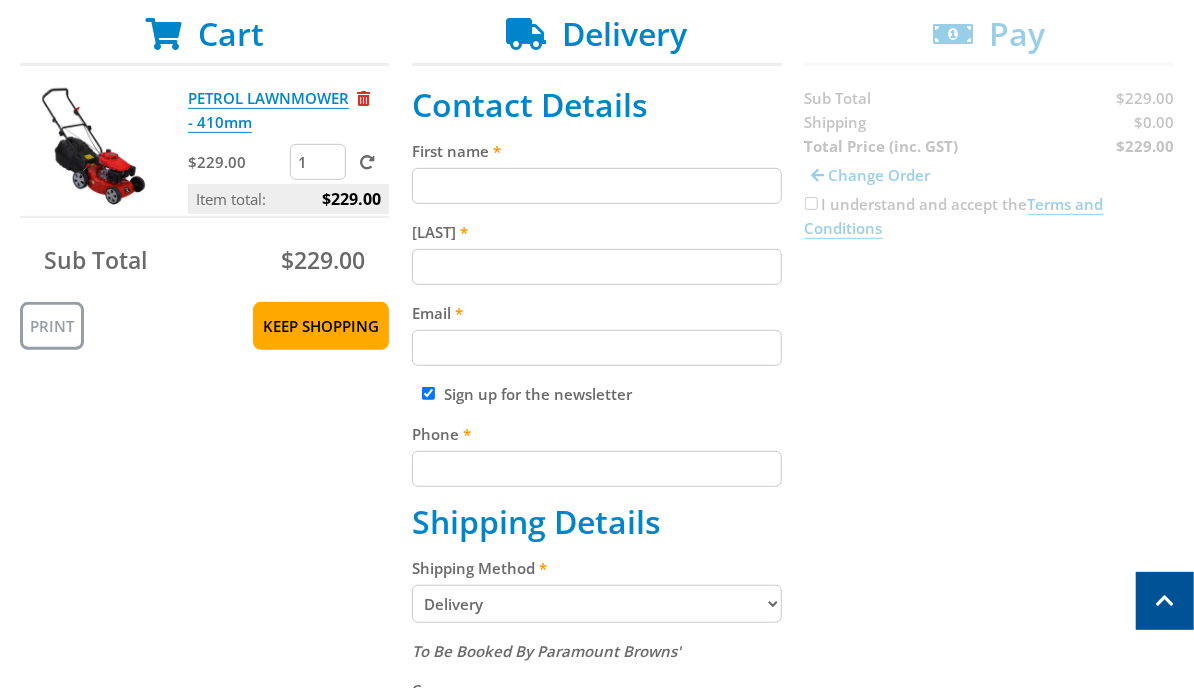 click on "First name" at bounding box center [596, 186] 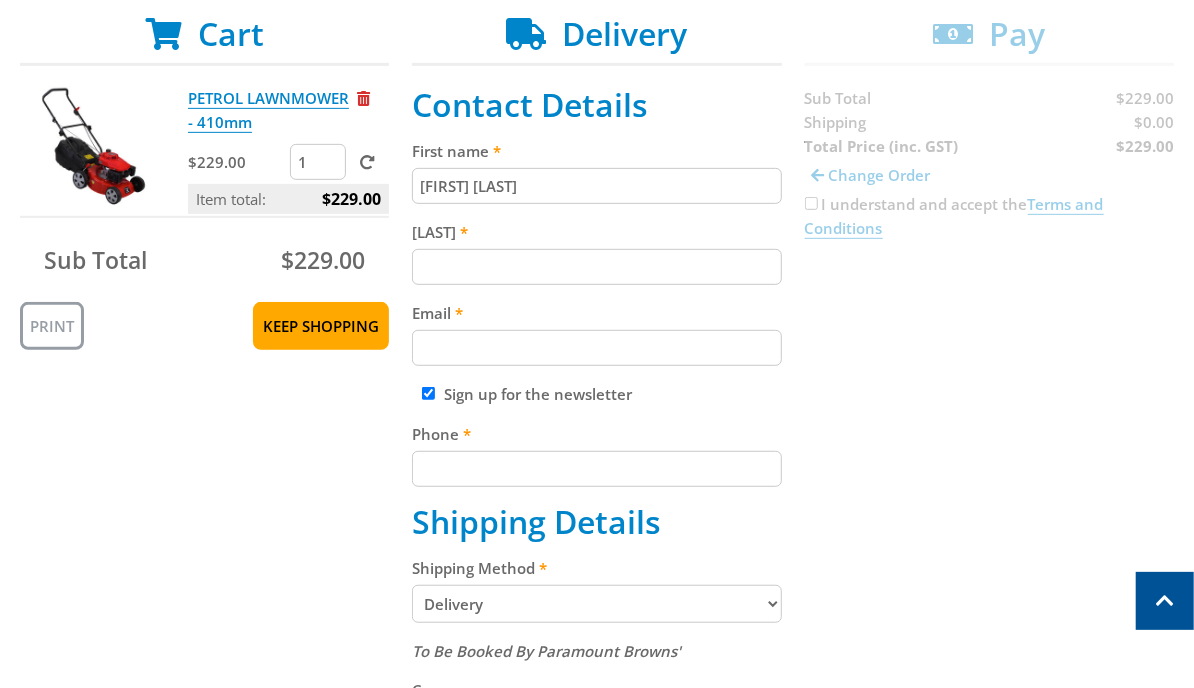 type on "[FIRST] [LAST]" 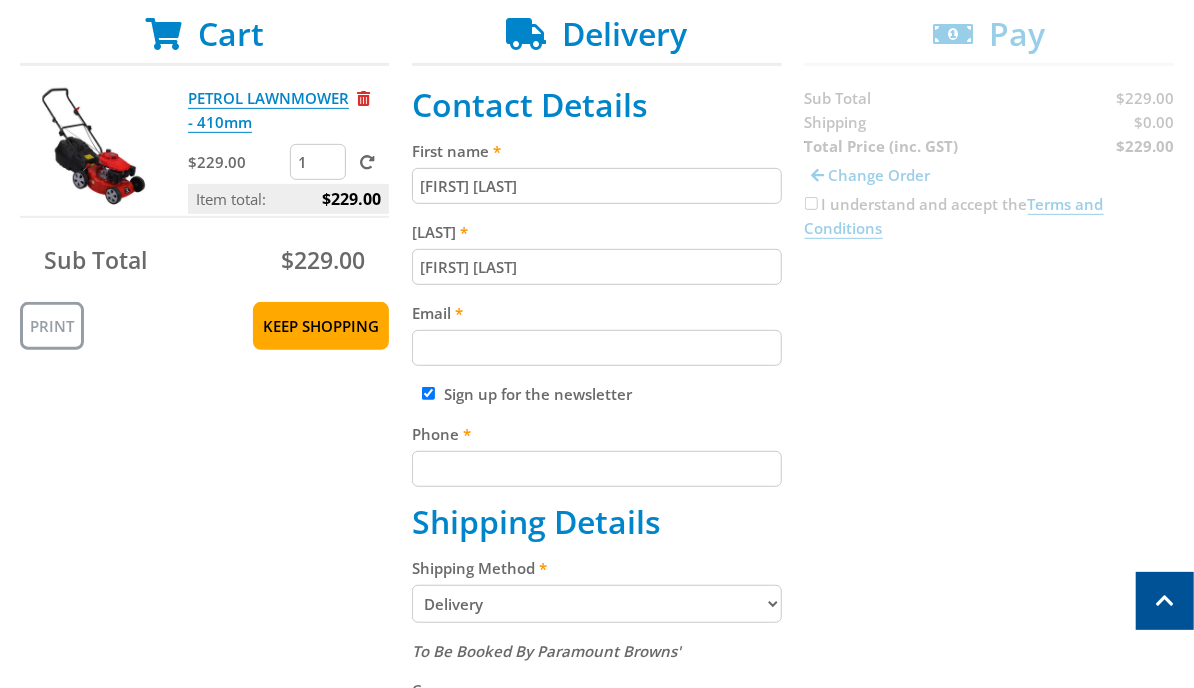 type on "[FIRST] [LAST]" 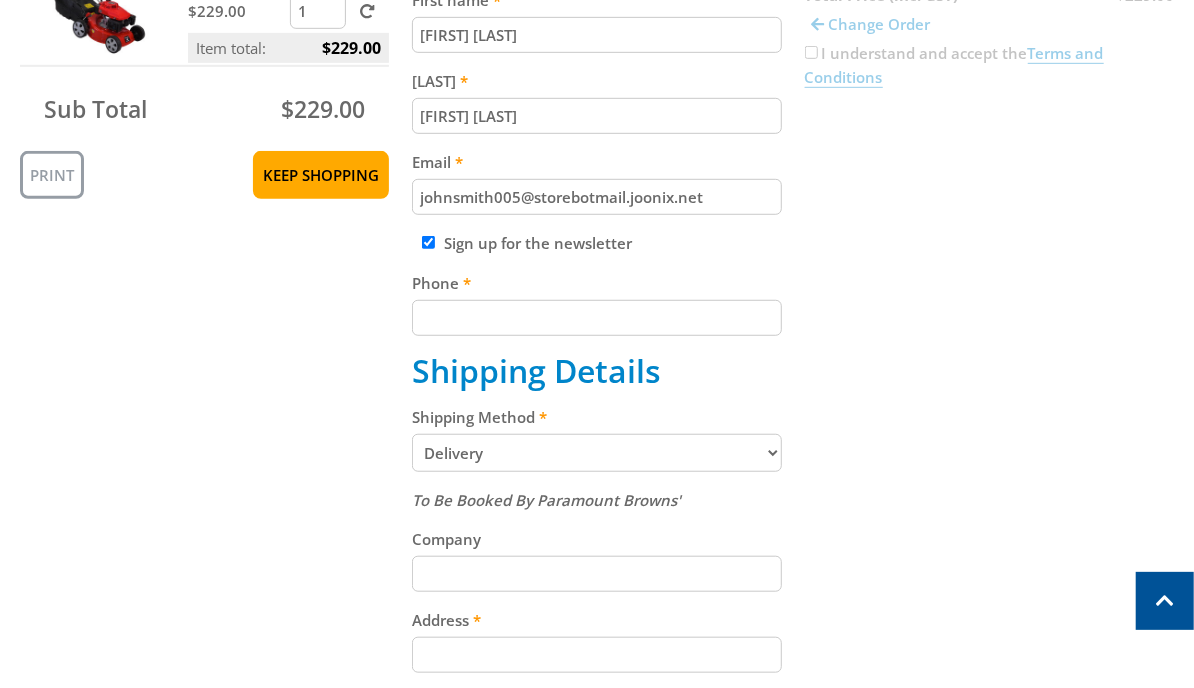 scroll, scrollTop: 548, scrollLeft: 0, axis: vertical 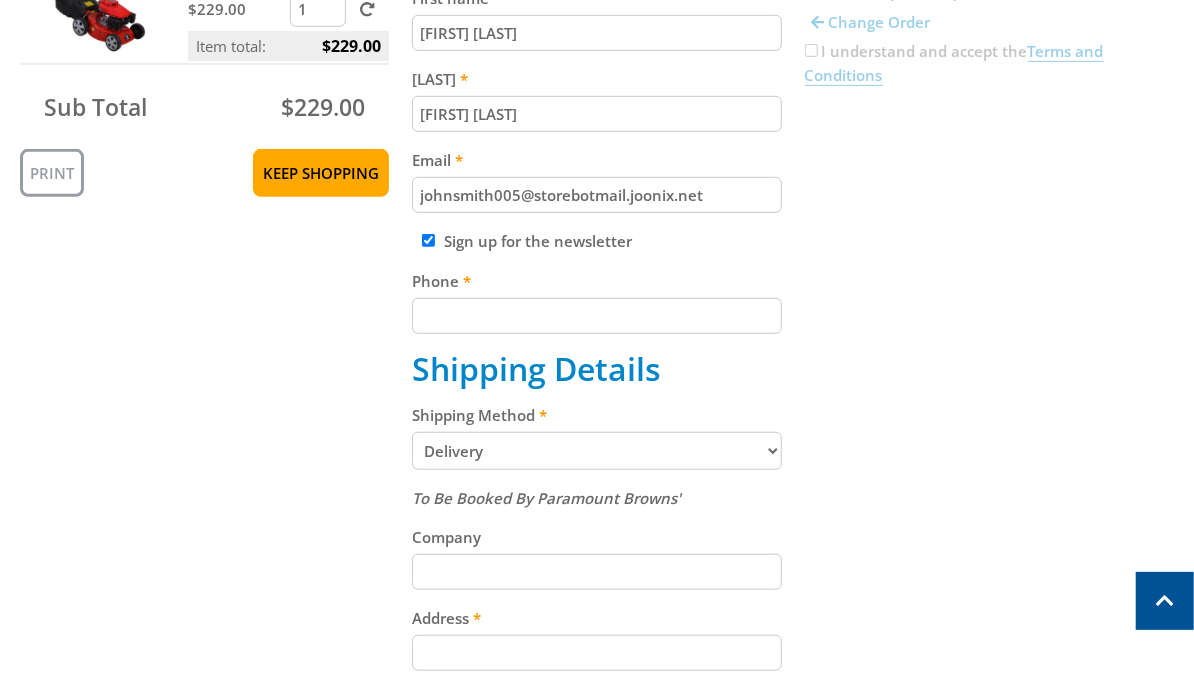 type on "johnsmith005@storebotmail.joonix.net" 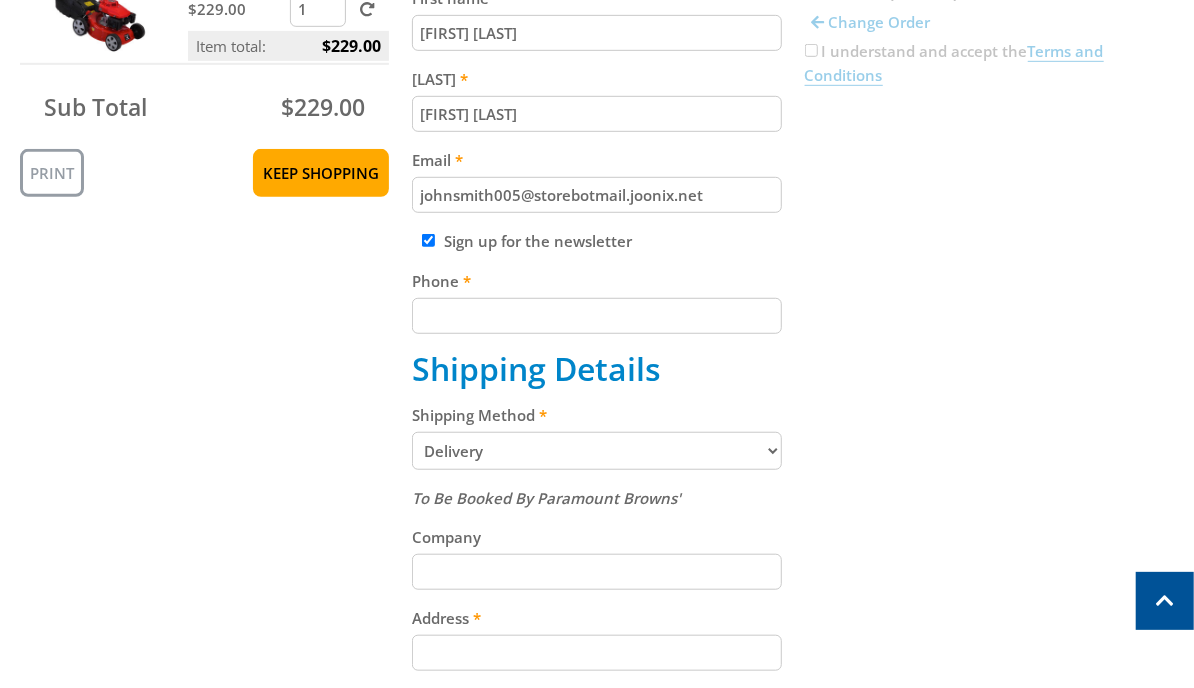 drag, startPoint x: 502, startPoint y: 324, endPoint x: 997, endPoint y: 329, distance: 495.02524 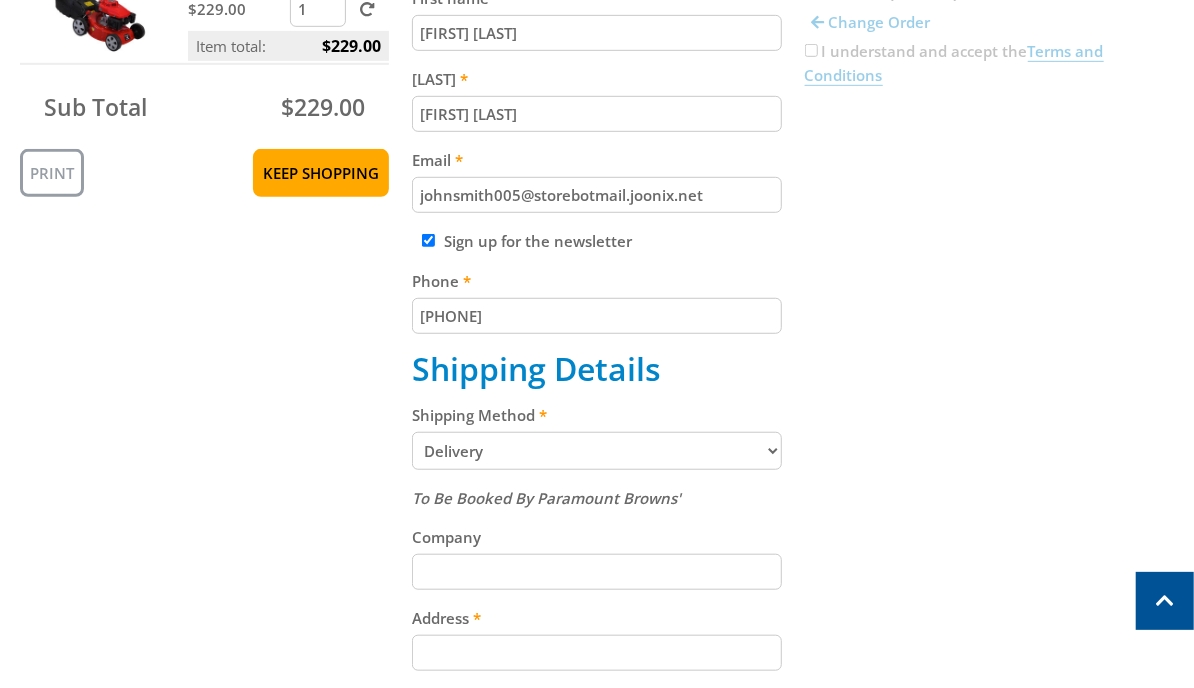type on "[PHONE]" 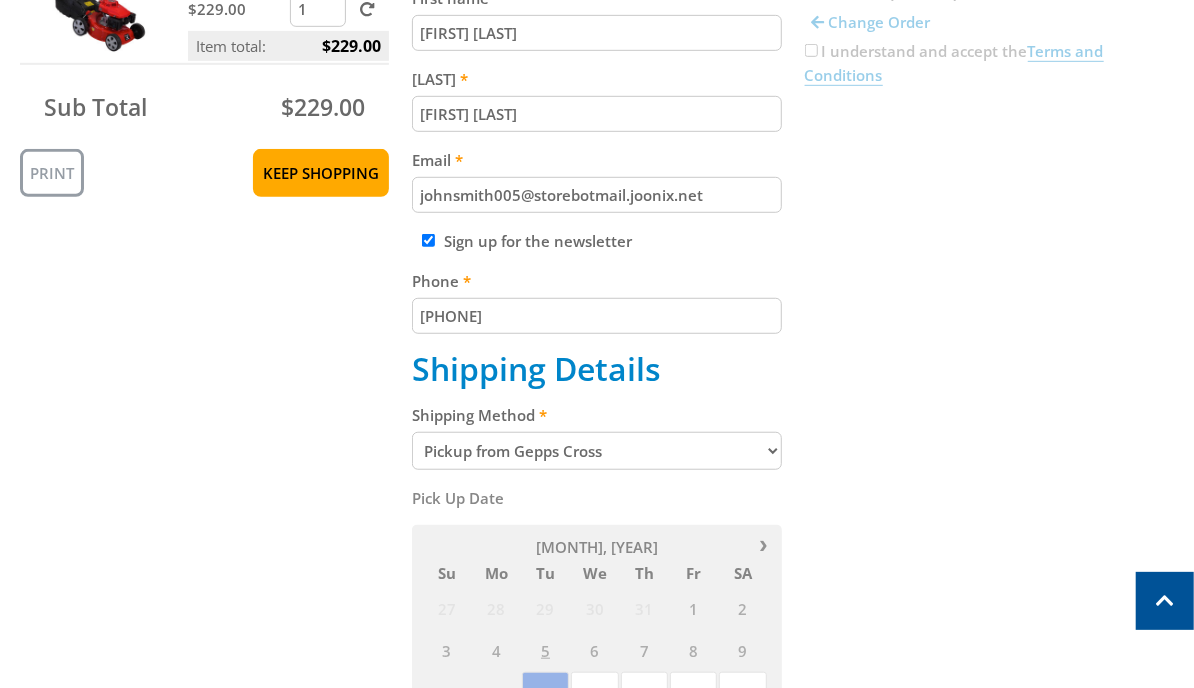 click on "PETROL LAWNMOWER - 410mm
PETROL LAWNMOWER - 410mm
$229.00
1
Item total:  $229.00
Sub Total
$229.00
Print
Keep Shopping
Delivery
Contact Details
First name
[FIRST] [LAST]
Last name
[FIRST] [LAST]
Email
Sign up for the newsletter
Phone
Shipping Details
Shipping Method
Pickup from Gepps Cross
Delivery
Preorder items
Your cart contains items that arent available yet
(Select an option)
Pickup Available Stock
Wait for Complete Order
1" at bounding box center [597, 472] 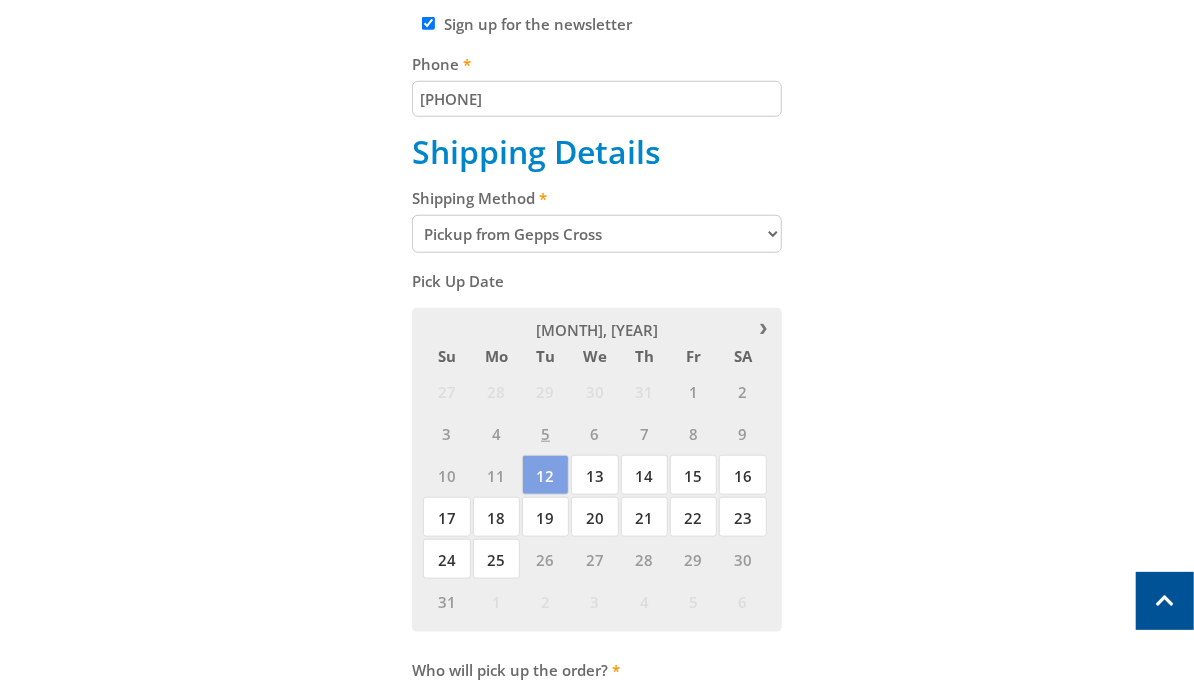 scroll, scrollTop: 765, scrollLeft: 0, axis: vertical 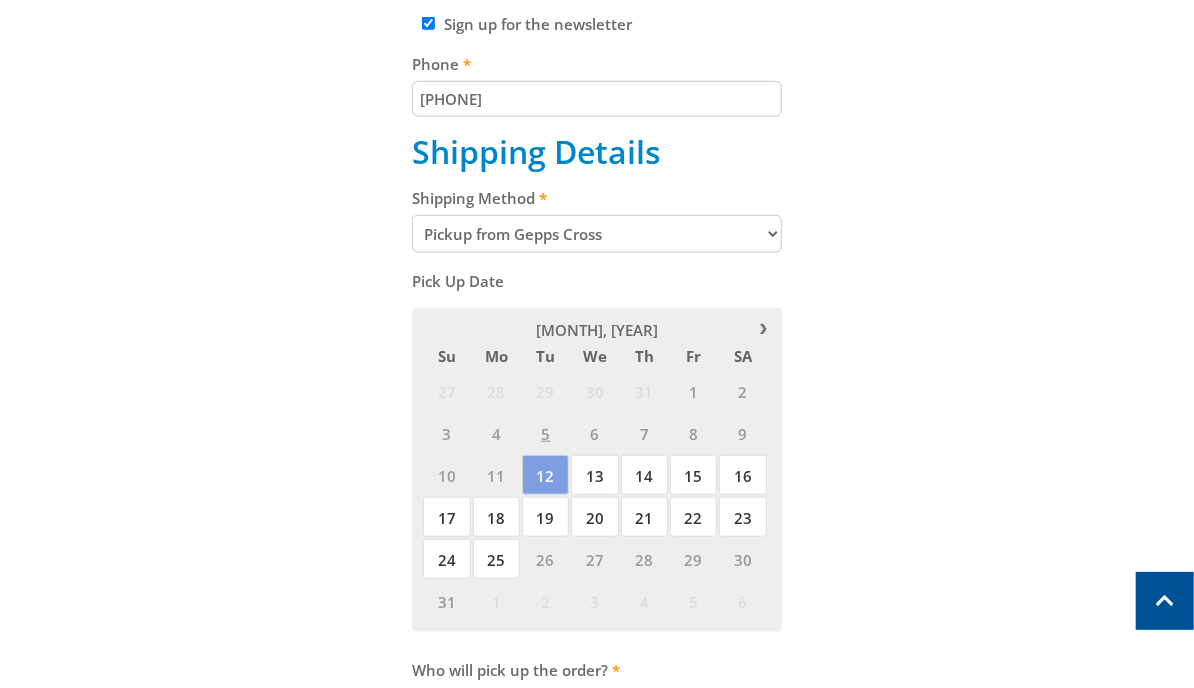 click on "Pickup from Gepps Cross
Delivery" at bounding box center (596, 234) 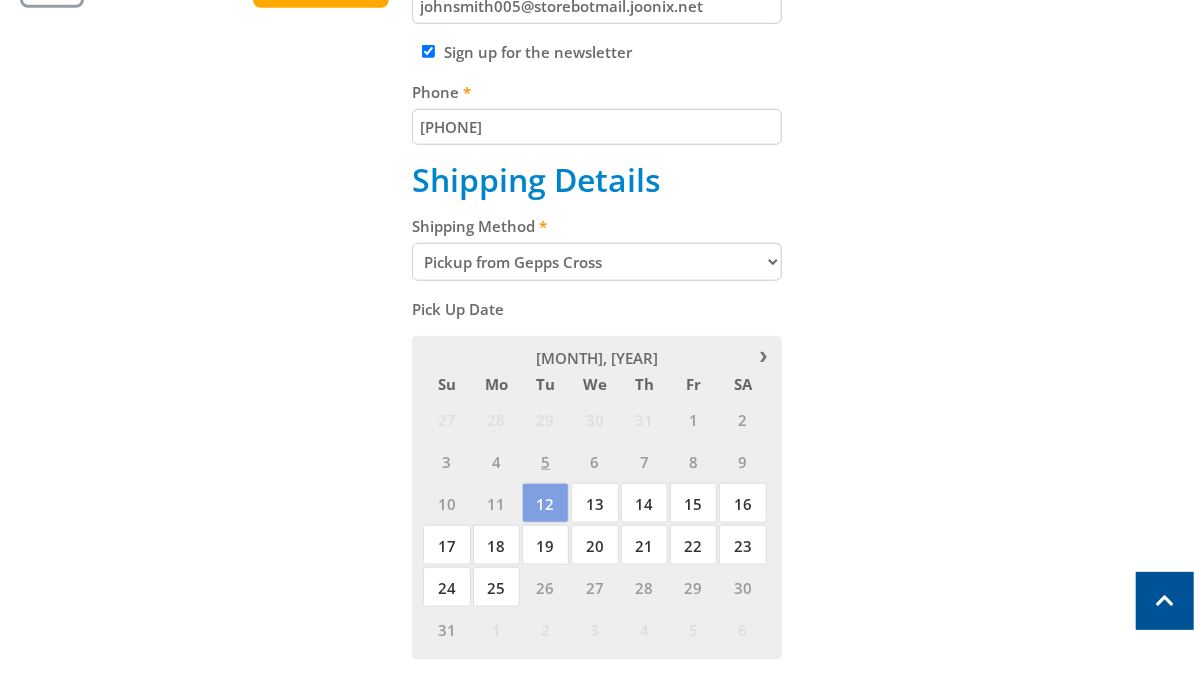 scroll, scrollTop: 731, scrollLeft: 0, axis: vertical 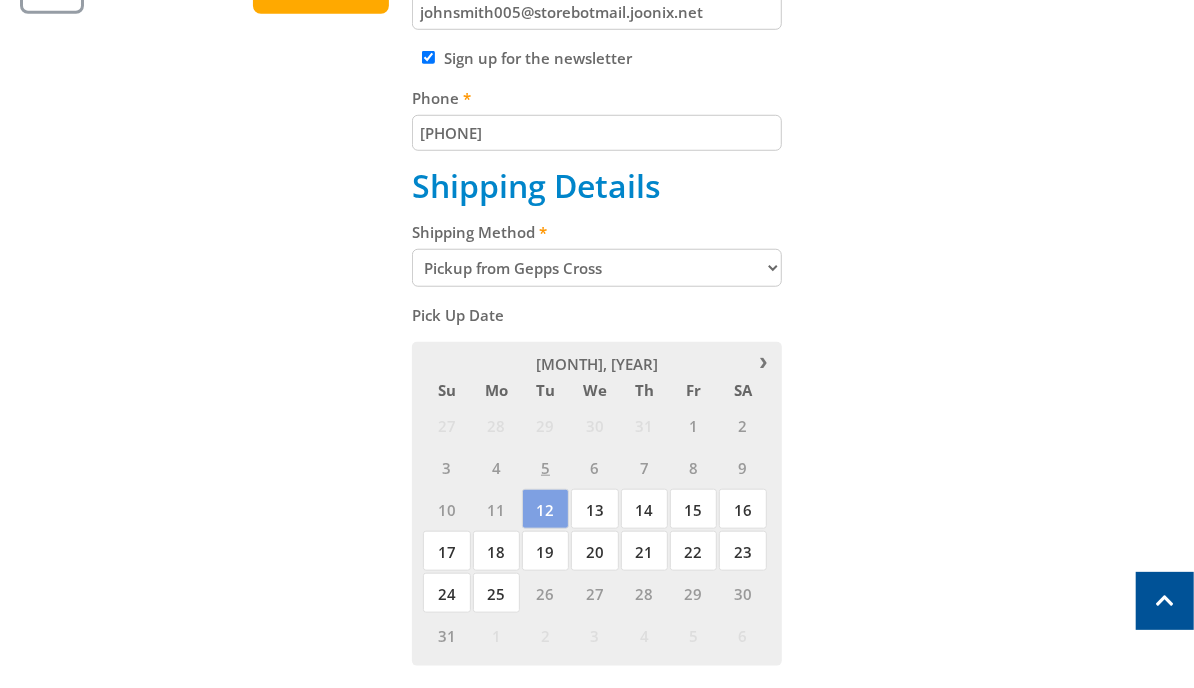 click on "Pickup from Gepps Cross
Delivery" at bounding box center (596, 268) 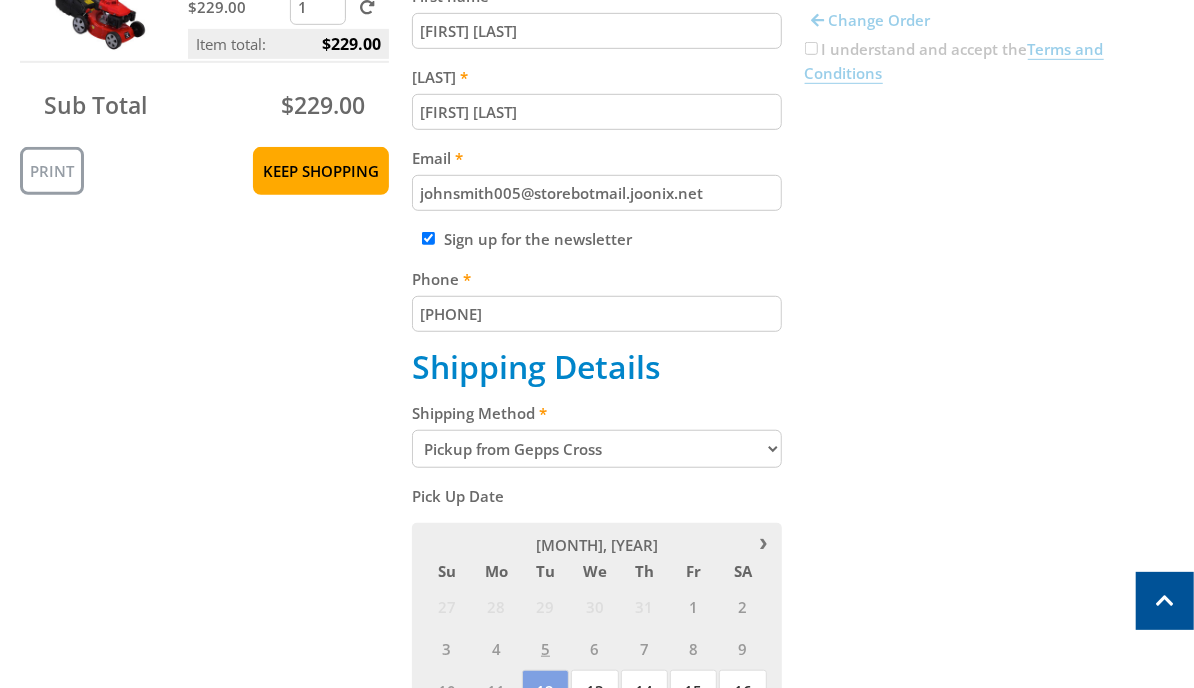 scroll, scrollTop: 505, scrollLeft: 0, axis: vertical 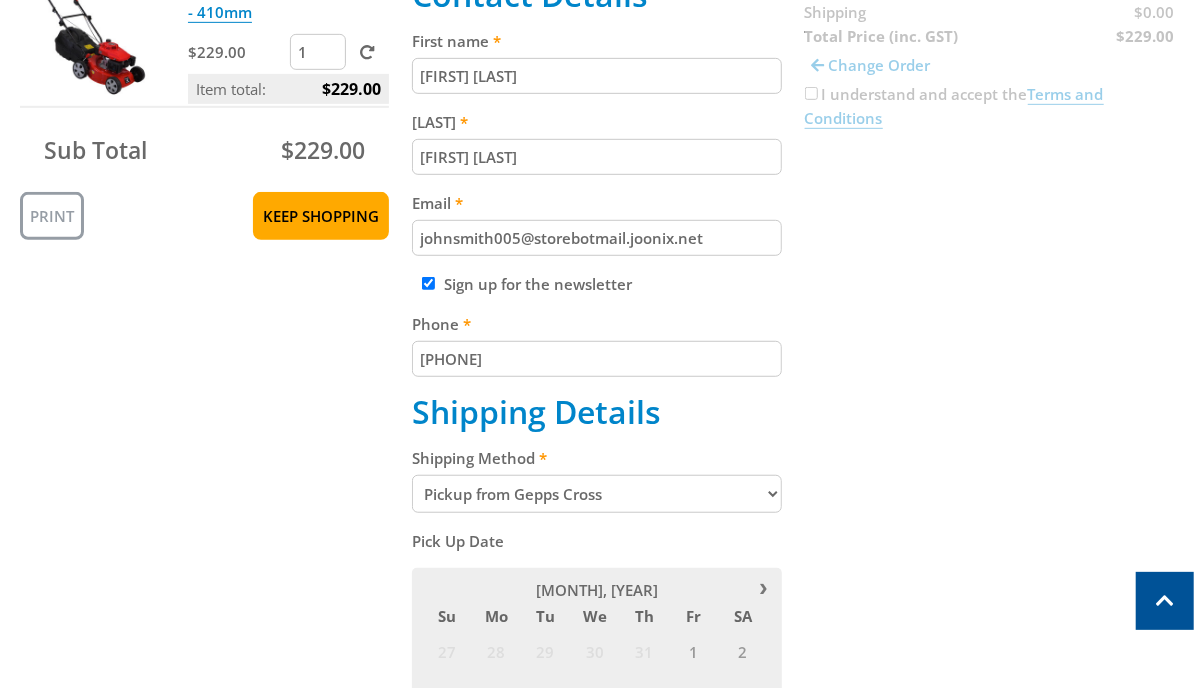 click on "Pickup from Gepps Cross
Delivery" at bounding box center (596, 494) 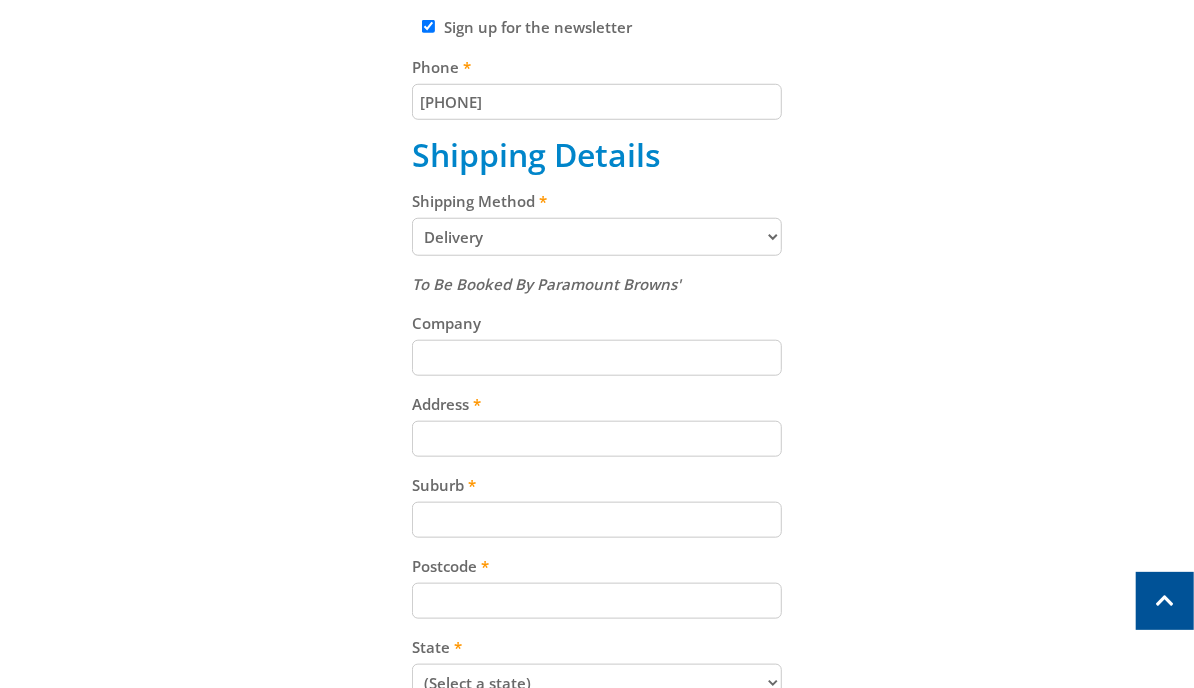 scroll, scrollTop: 820, scrollLeft: 0, axis: vertical 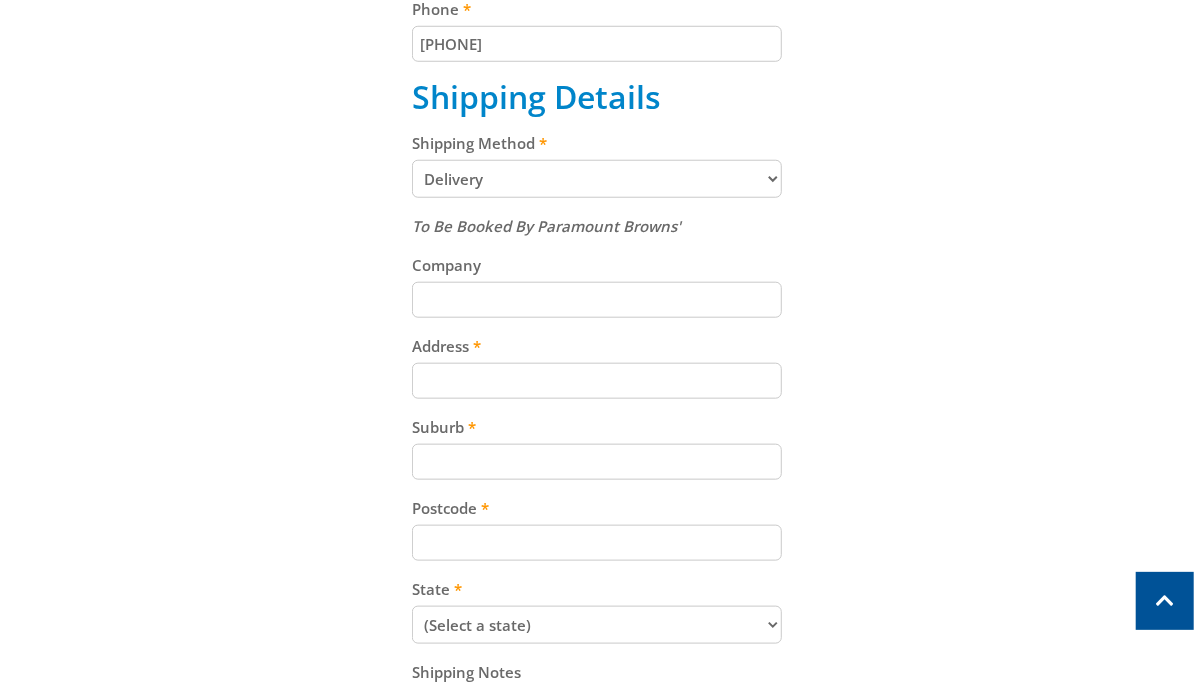 click on "Address" at bounding box center [596, 381] 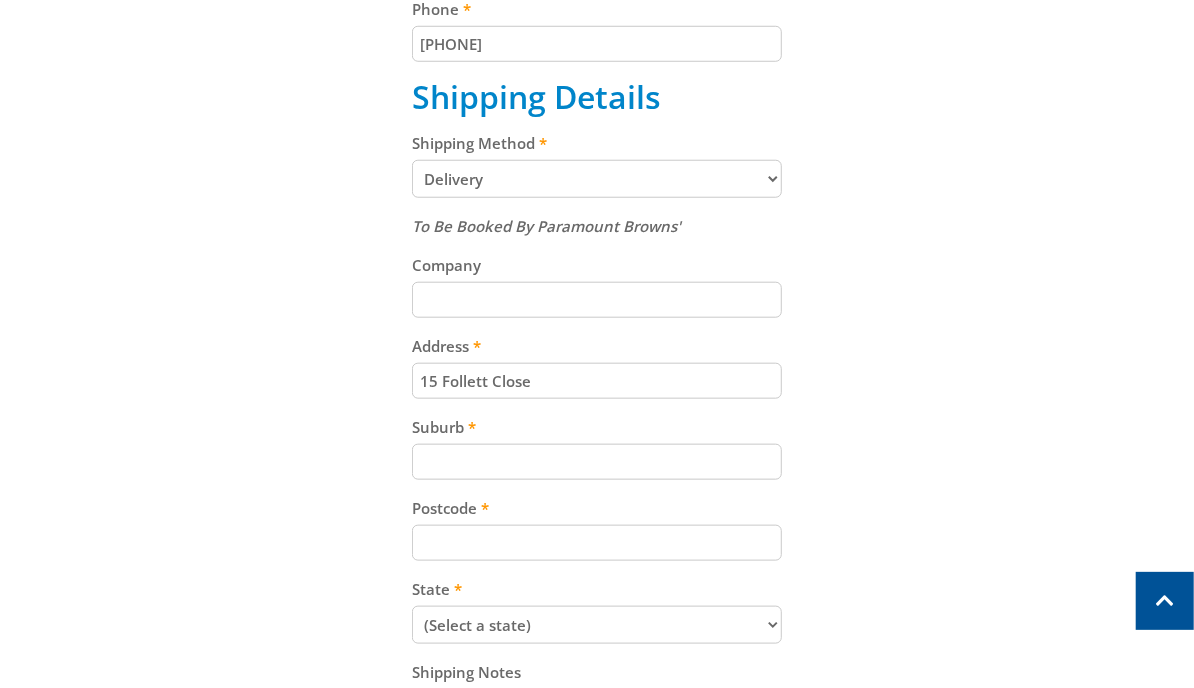 type on "15 Follett Close" 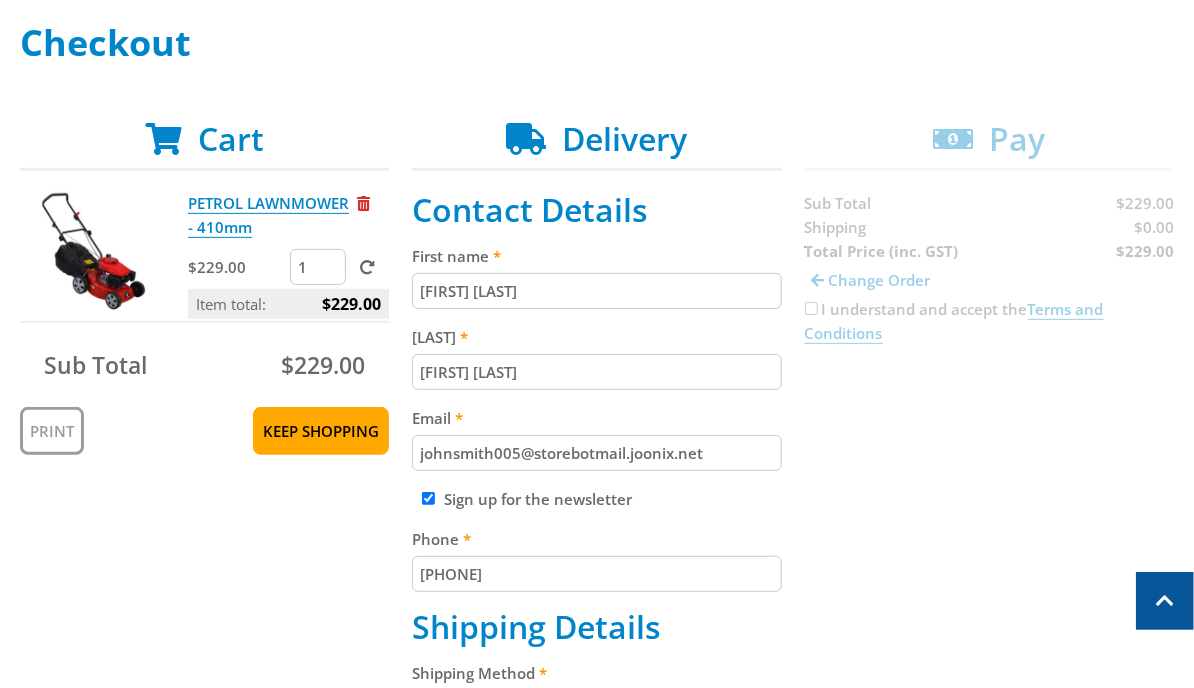 scroll, scrollTop: 0, scrollLeft: 0, axis: both 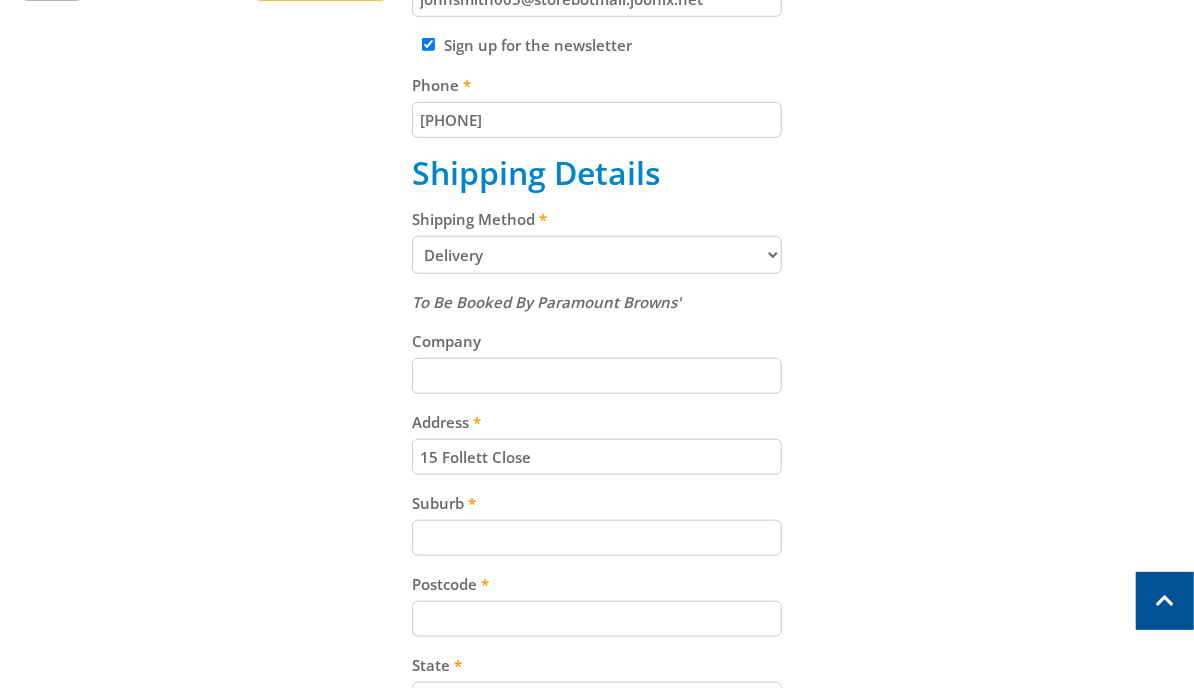 click on "Company" at bounding box center [596, 376] 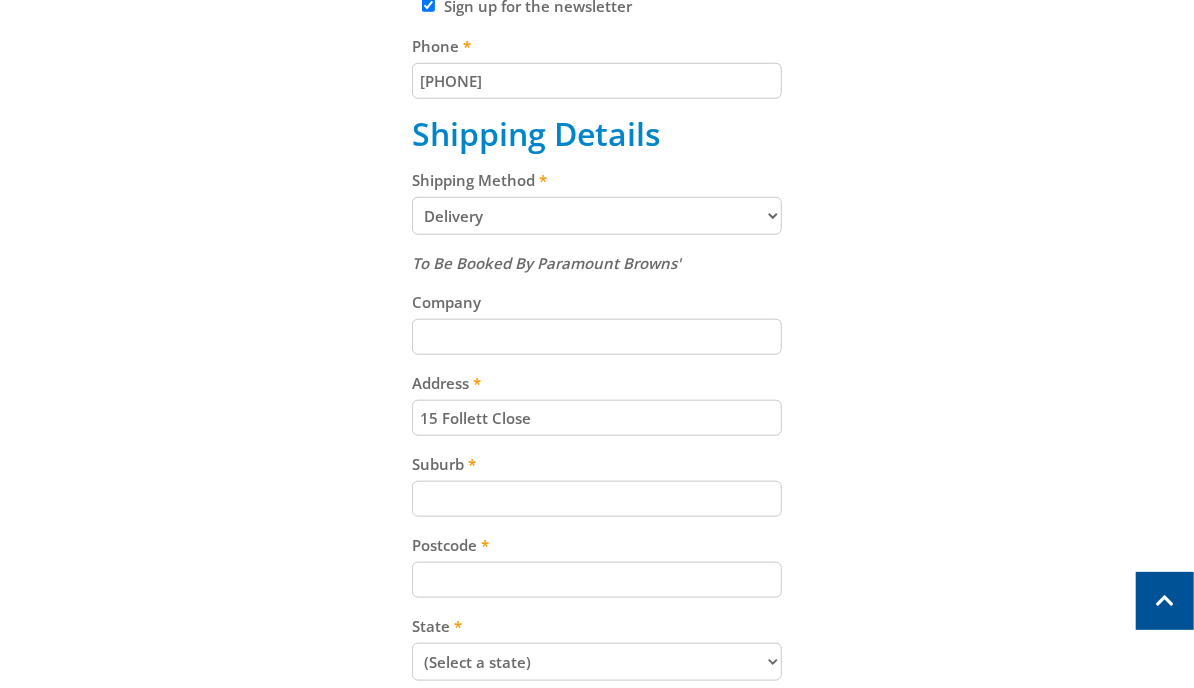 scroll, scrollTop: 813, scrollLeft: 0, axis: vertical 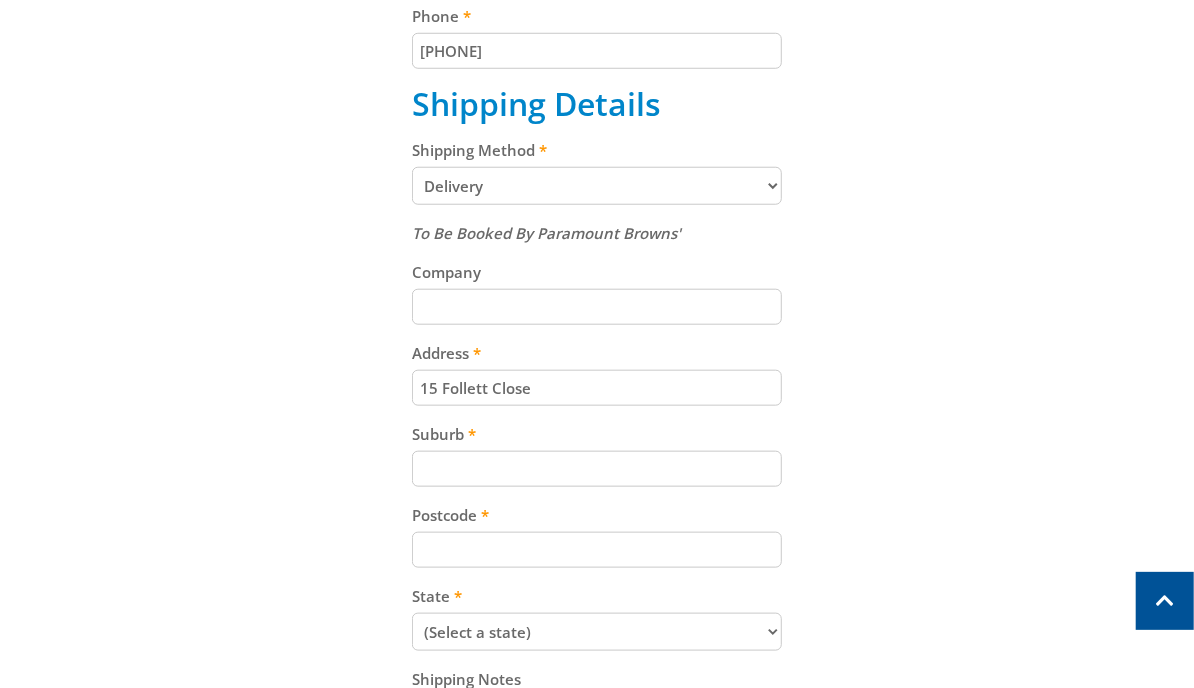 click on "Suburb" at bounding box center [596, 469] 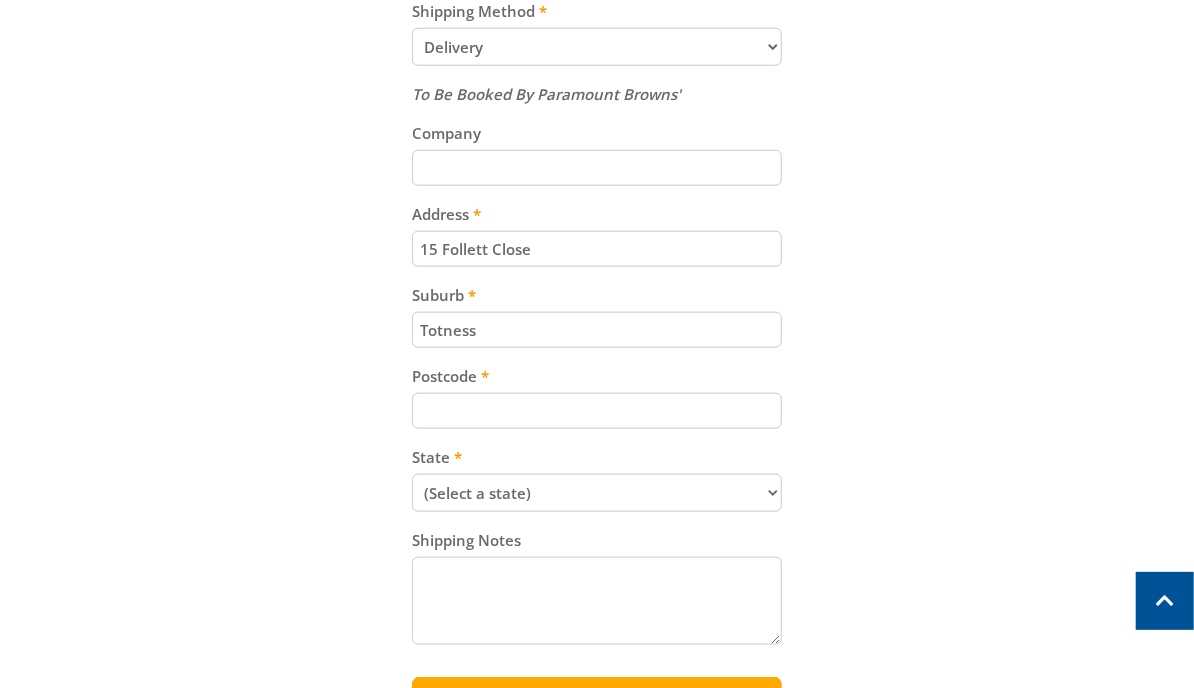 scroll, scrollTop: 978, scrollLeft: 0, axis: vertical 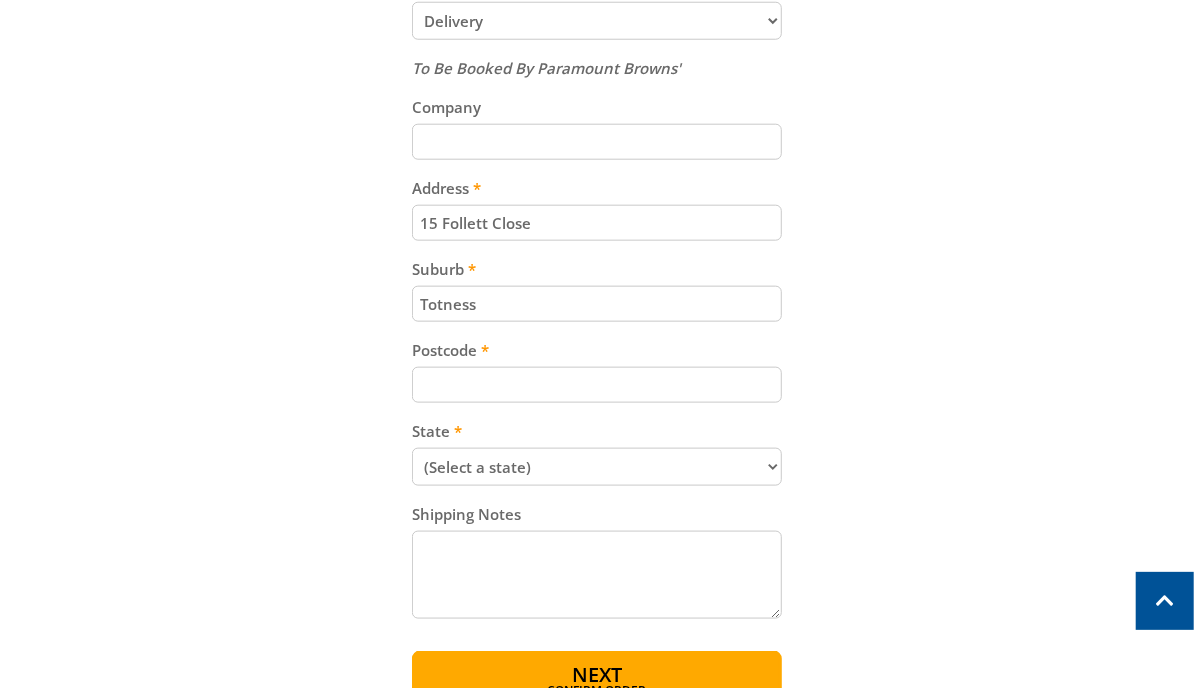 type on "Totness" 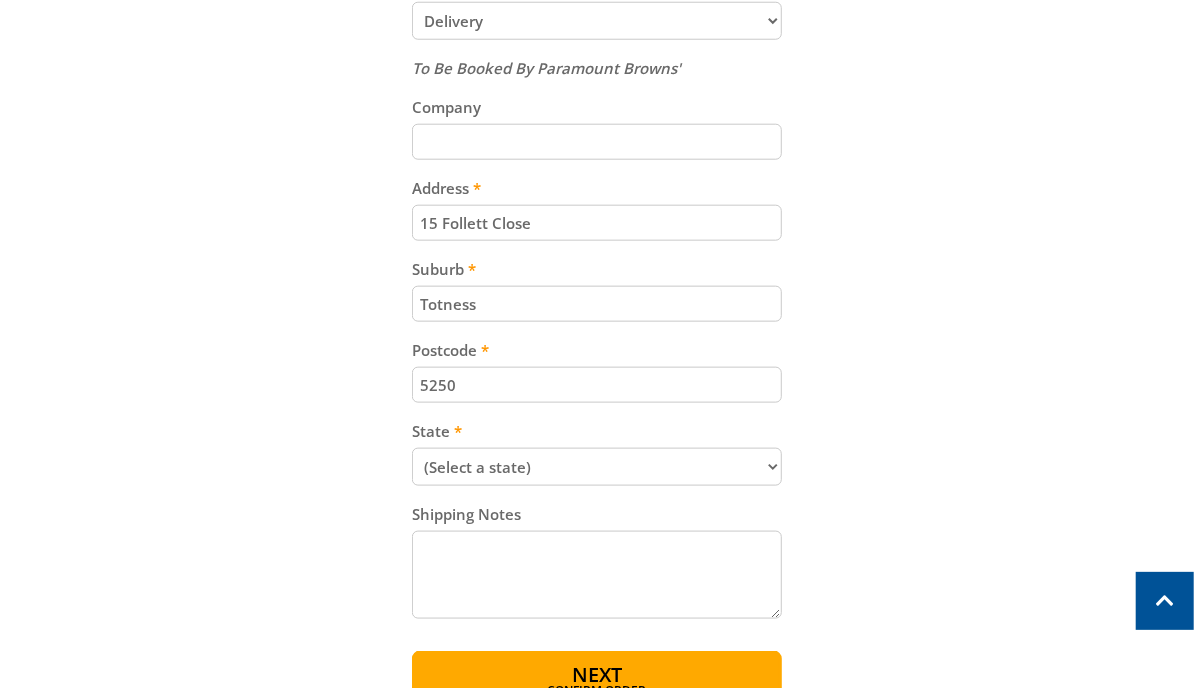 type on "5250" 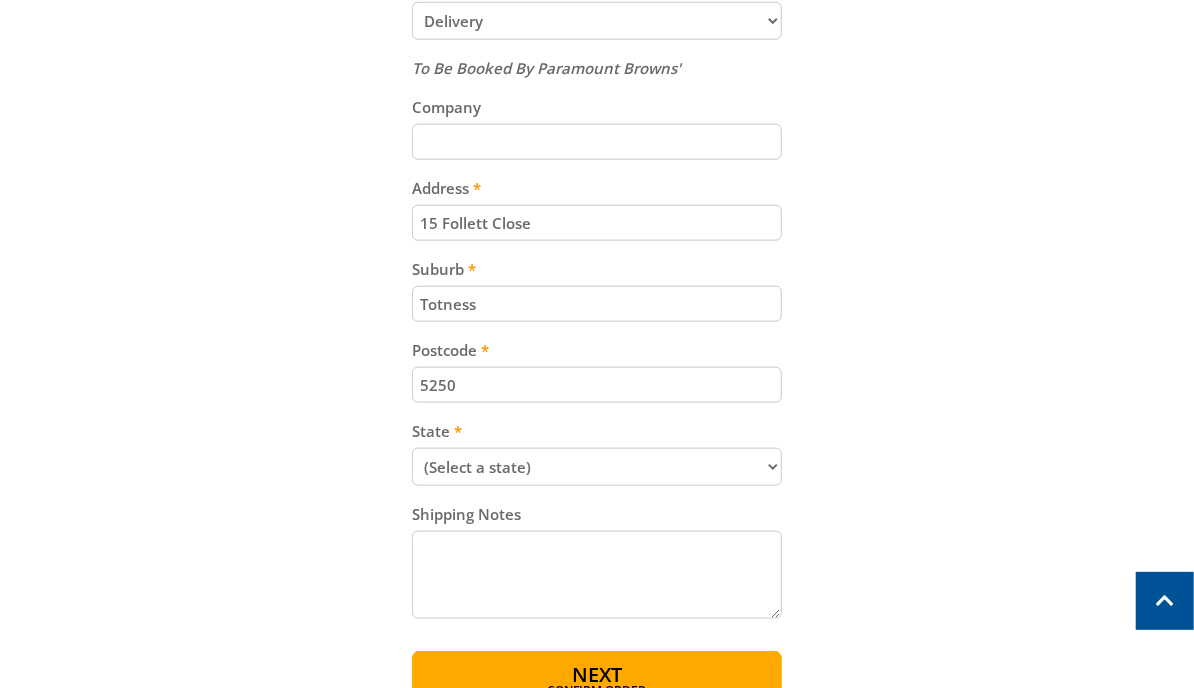 drag, startPoint x: 1049, startPoint y: 384, endPoint x: 699, endPoint y: 467, distance: 359.70682 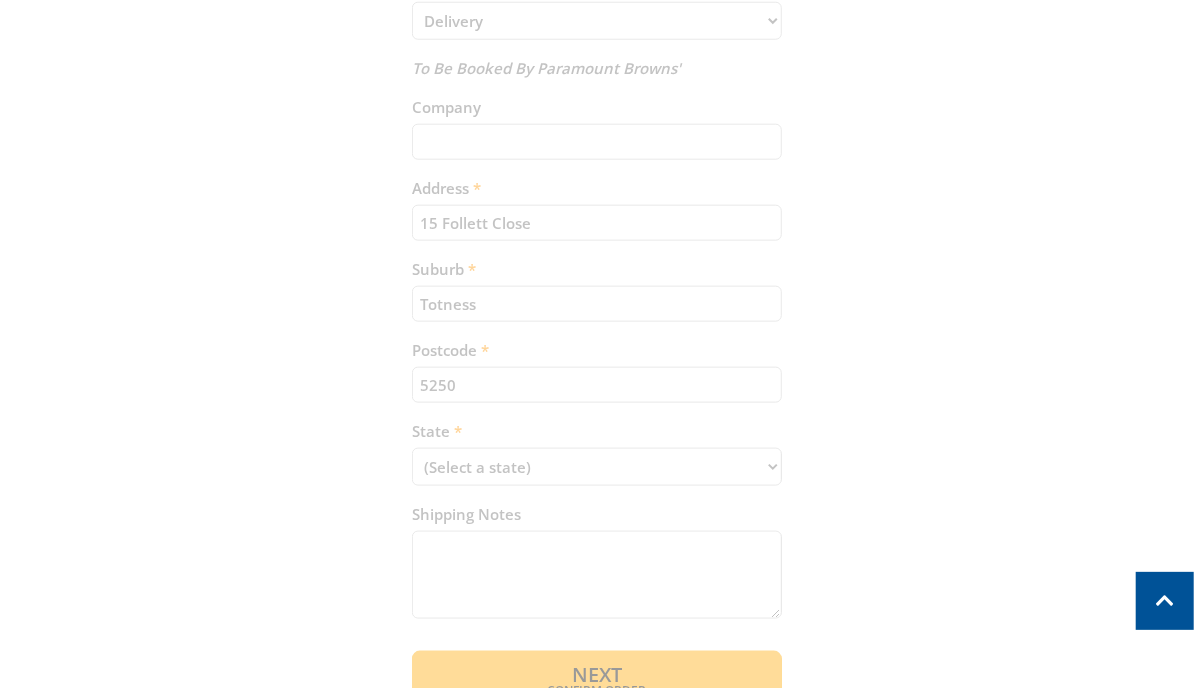 click on "Cart
PETROL LAWNMOWER - 410mm
$229.00
1
Item total:  $229.00
Sub Total
$229.00
Print
Keep Shopping
Delivery
Contact Details
First name
[FIRST] [LAST]
Last name
Email
Sign up for the newsletter
Phone
Shipping Details
Shipping Method
Pickup from Gepps Cross
Delivery
Preorder items
Your cart contains items that arent available yet
(Select an option)
Pickup Available Stock
Wait for Complete Order" at bounding box center (597, 71) 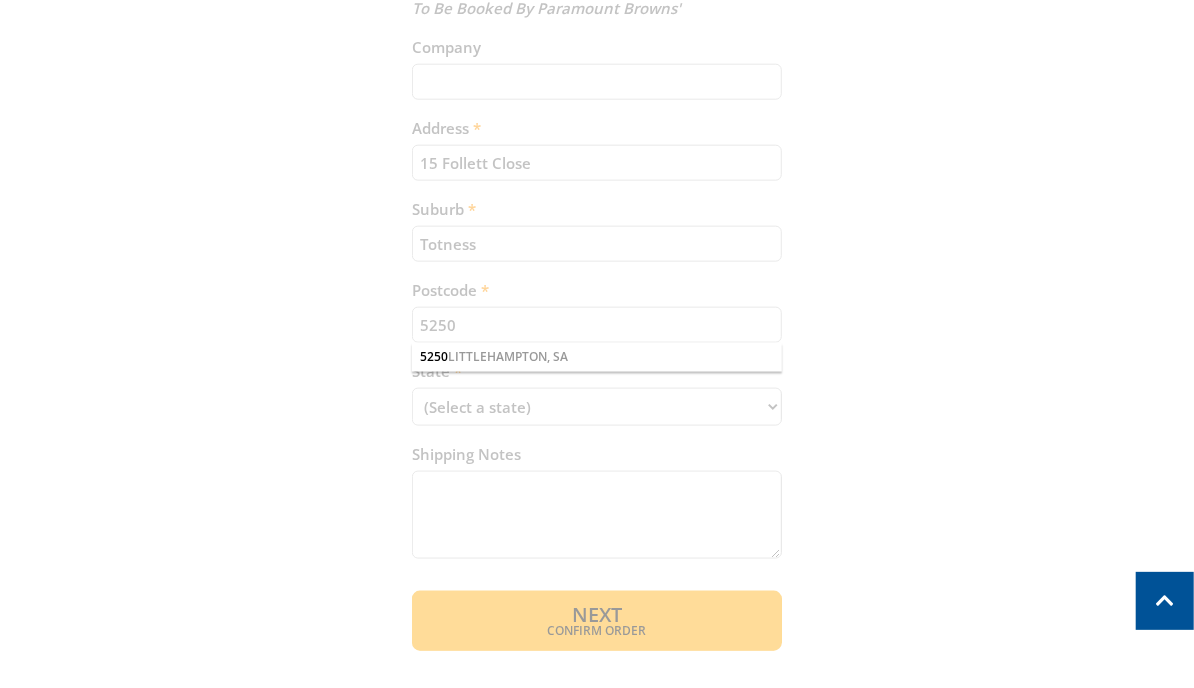 scroll, scrollTop: 1056, scrollLeft: 0, axis: vertical 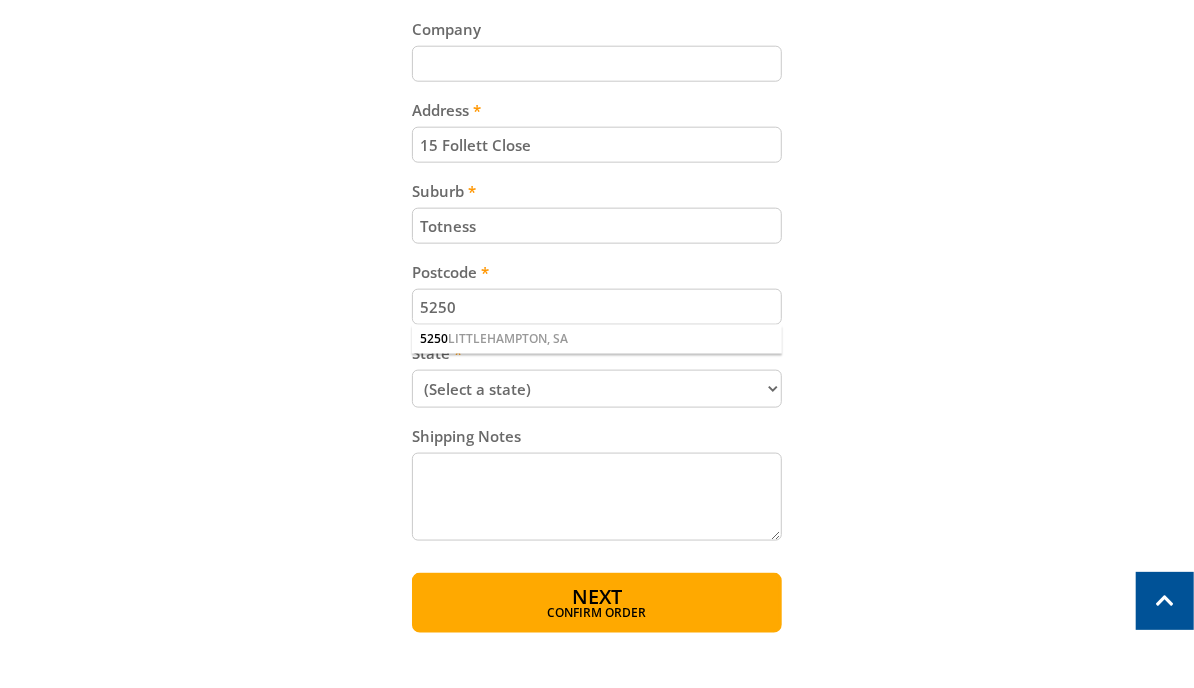 click on "Cart
PETROL LAWNMOWER - 410mm
$229.00
1
Item total:  $229.00
Sub Total
$229.00
Print
Keep Shopping
Delivery
Contact Details
First name
[FIRST] [LAST]
Last name
Email
Sign up for the newsletter
Phone
Shipping Details
Shipping Method
Pickup from Gepps Cross
Delivery
Preorder items
Your cart contains items that arent available yet
(Select an option)
Pickup Available Stock
Wait for Complete Order" at bounding box center [597, -7] 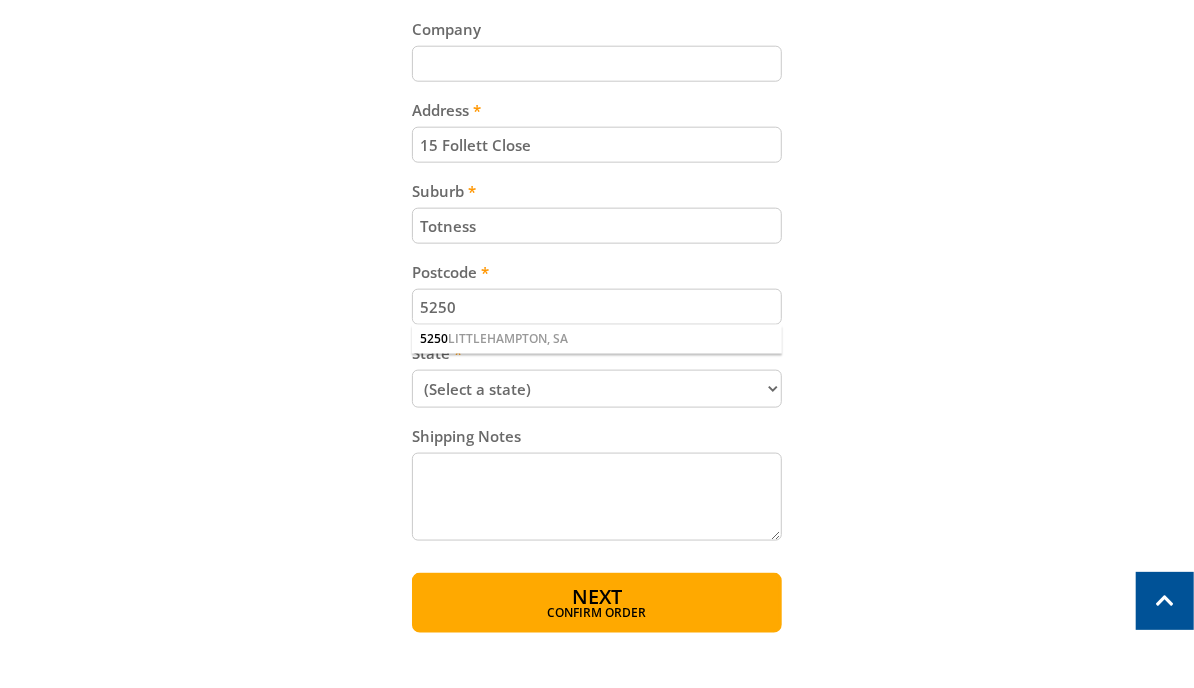 click on "(Select a state)
South Australia
Victoria
New South Wales
Queensland
Western Australia
Tasmania
Australian Capital Territory
Northern Territory
Other" at bounding box center (596, 389) 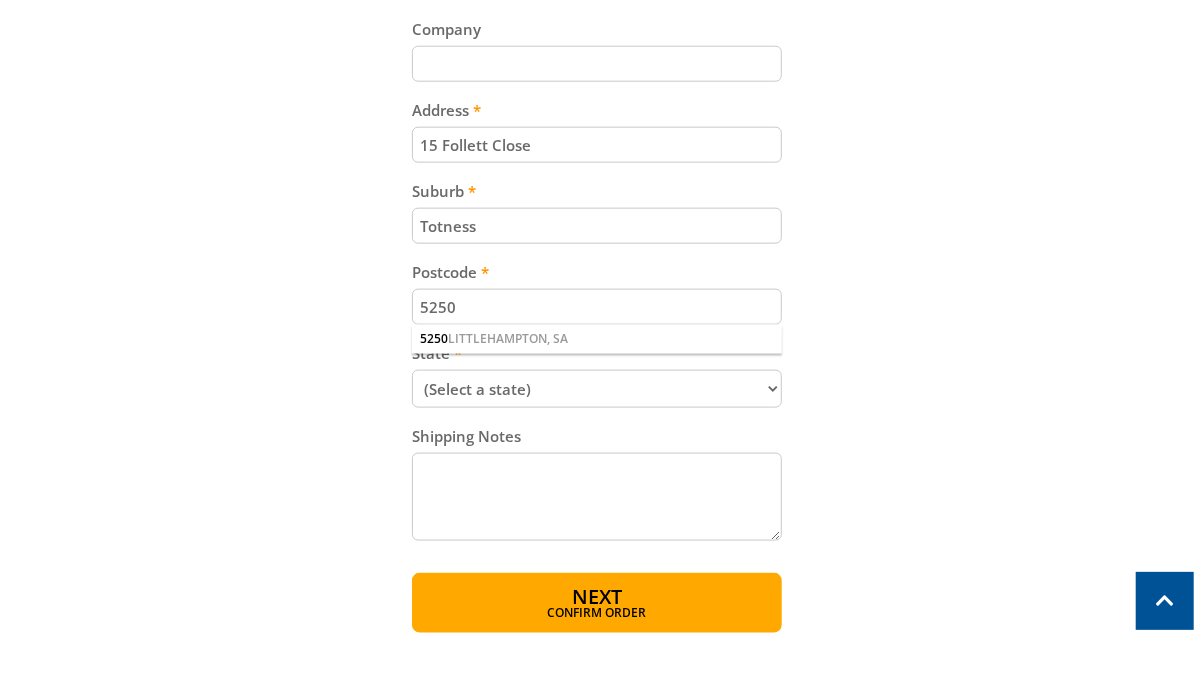 select on "[STATE]" 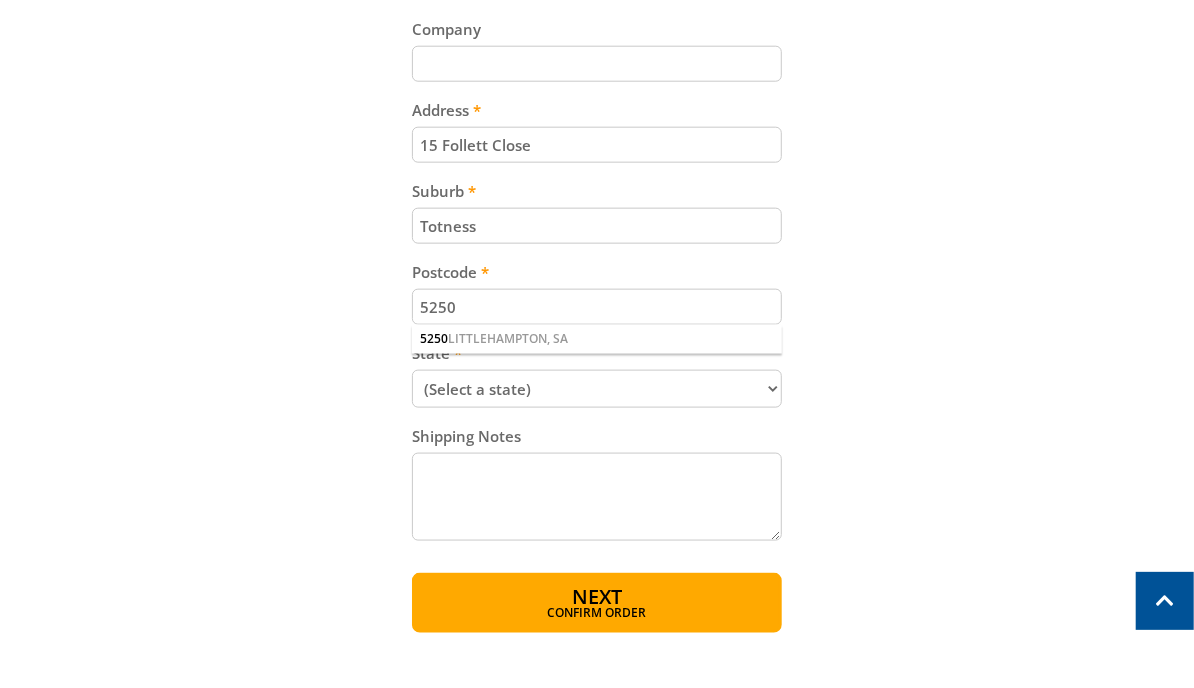 click on "(Select a state)
South Australia
Victoria
New South Wales
Queensland
Western Australia
Tasmania
Australian Capital Territory
Northern Territory
Other" at bounding box center (596, 389) 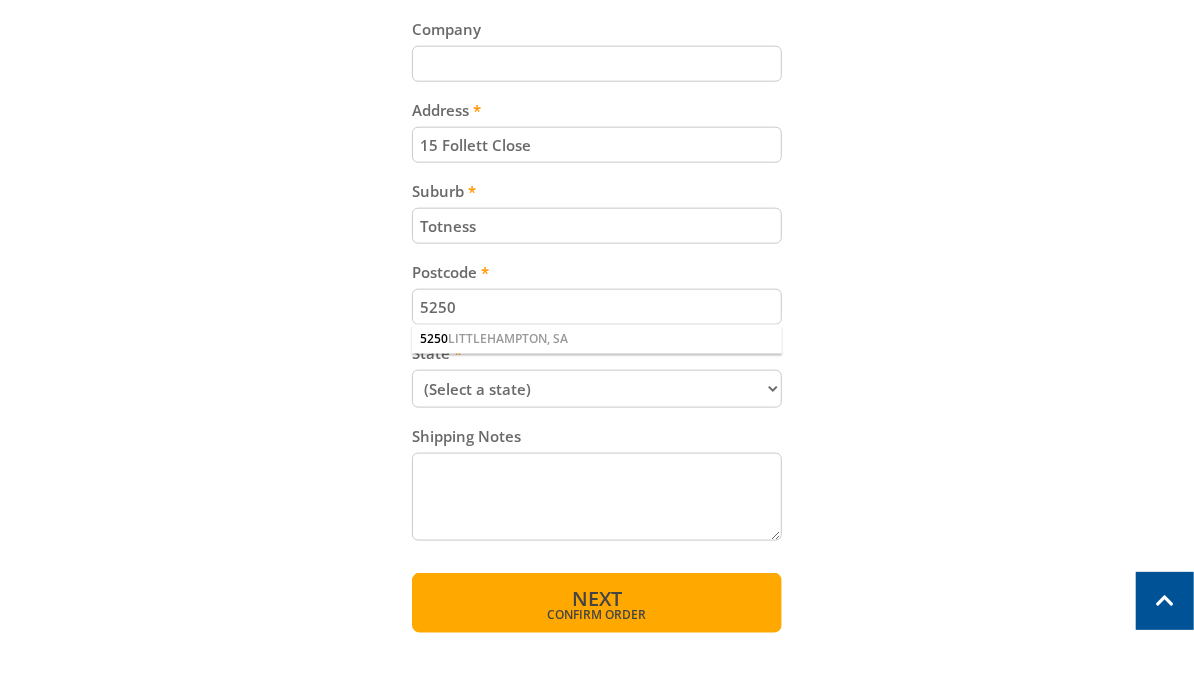 click on "Next
Confirm order" at bounding box center (596, 603) 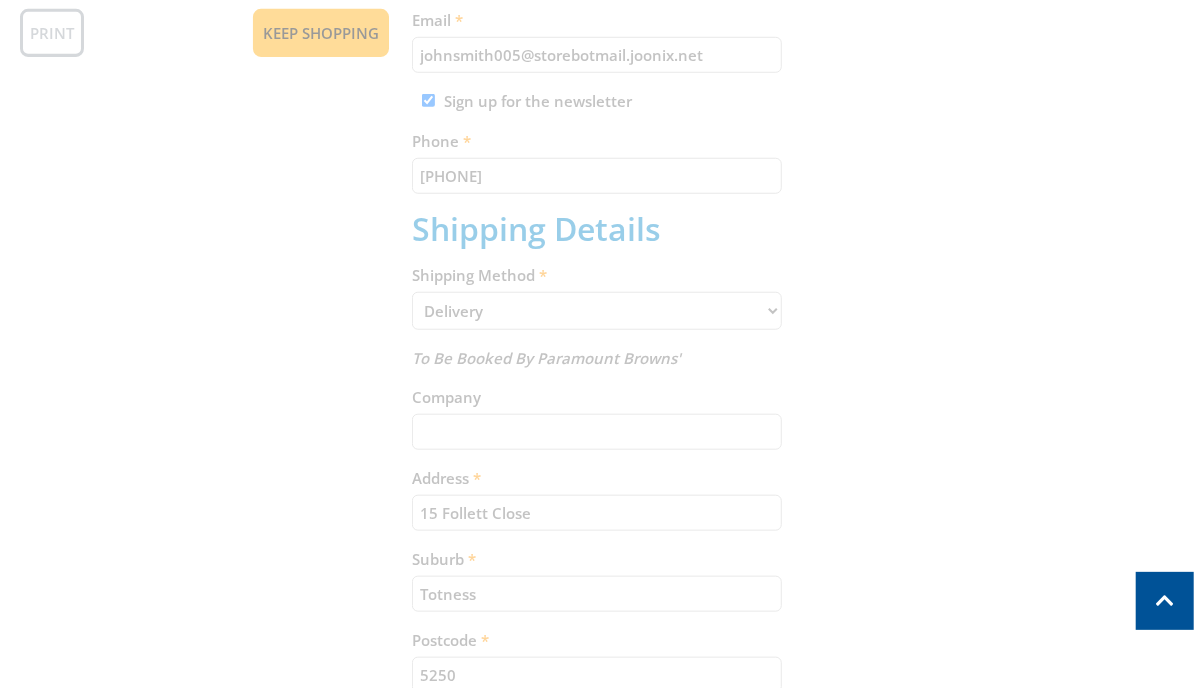 scroll, scrollTop: 0, scrollLeft: 0, axis: both 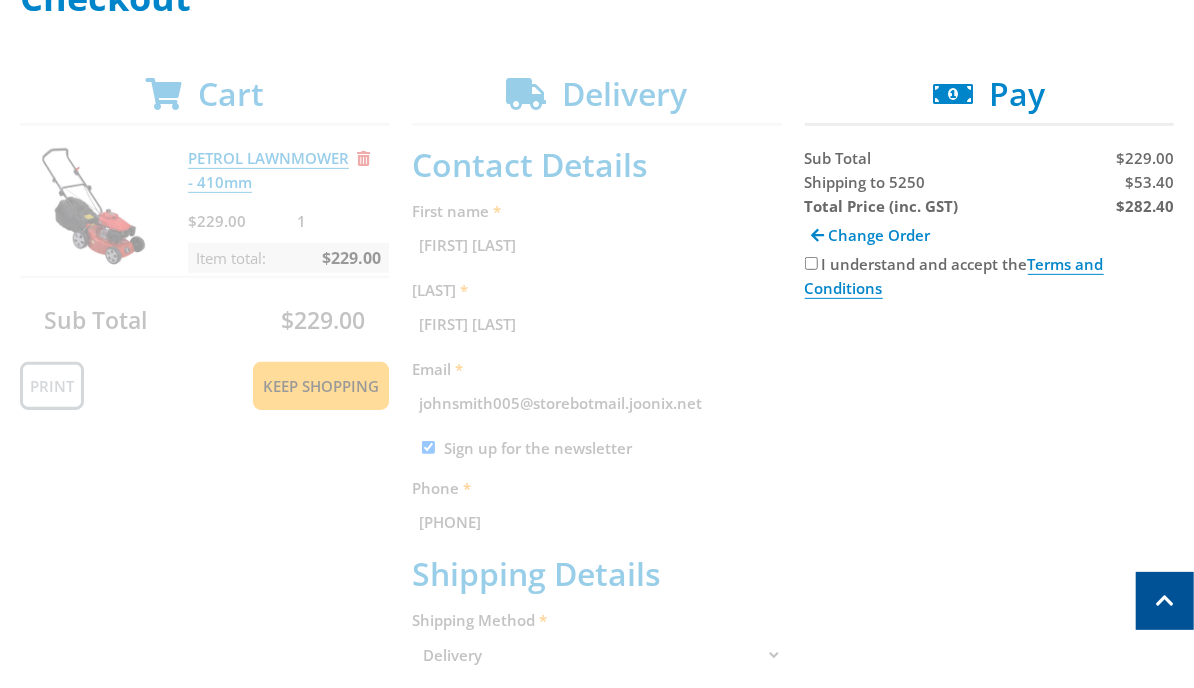 click on "$53.40" at bounding box center (1149, 182) 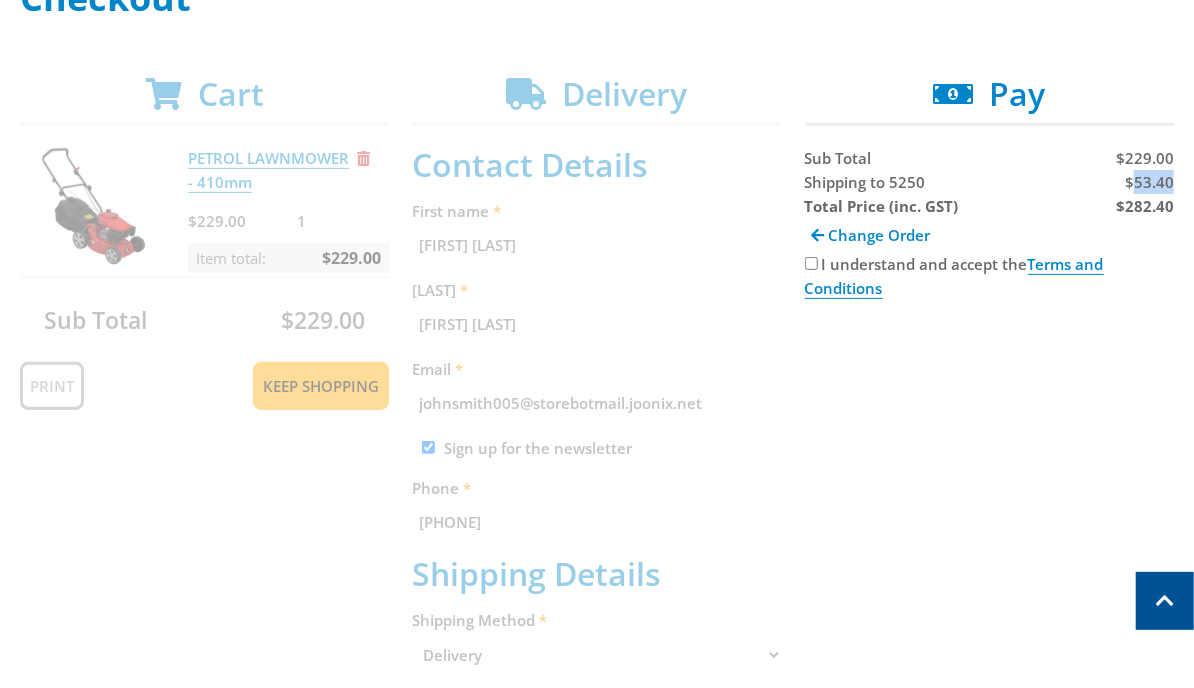 click on "$53.40" at bounding box center [1149, 182] 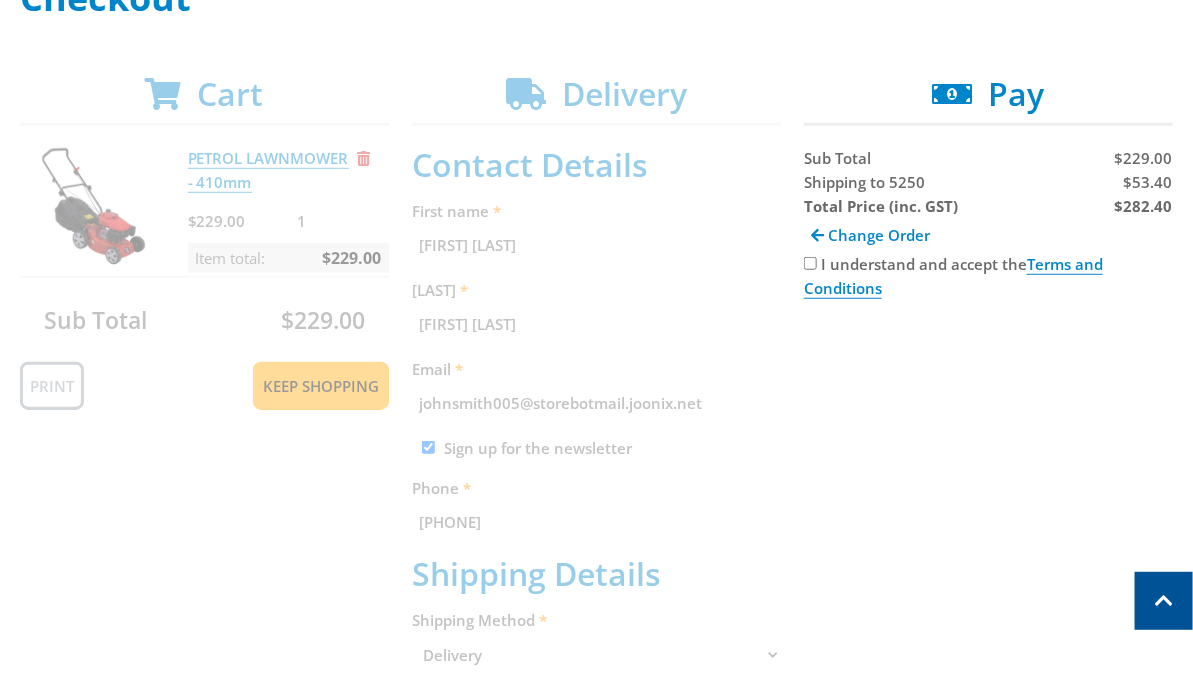 click on "$282.40" at bounding box center [1144, 206] 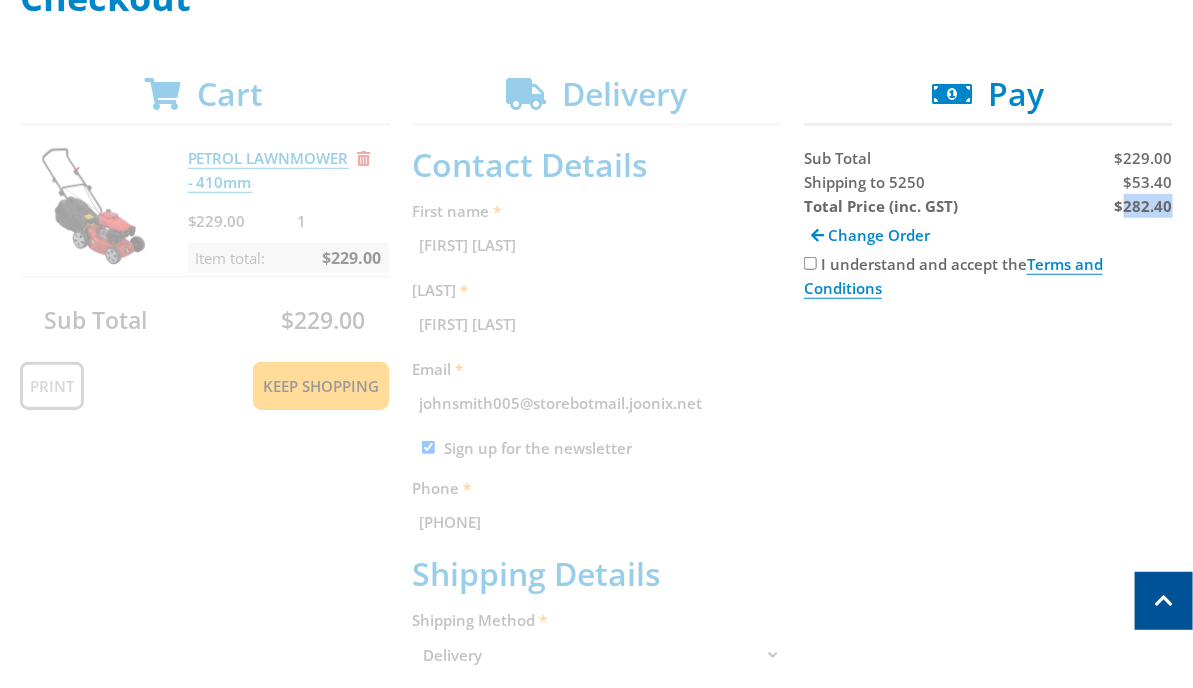 click on "$282.40" at bounding box center (1144, 206) 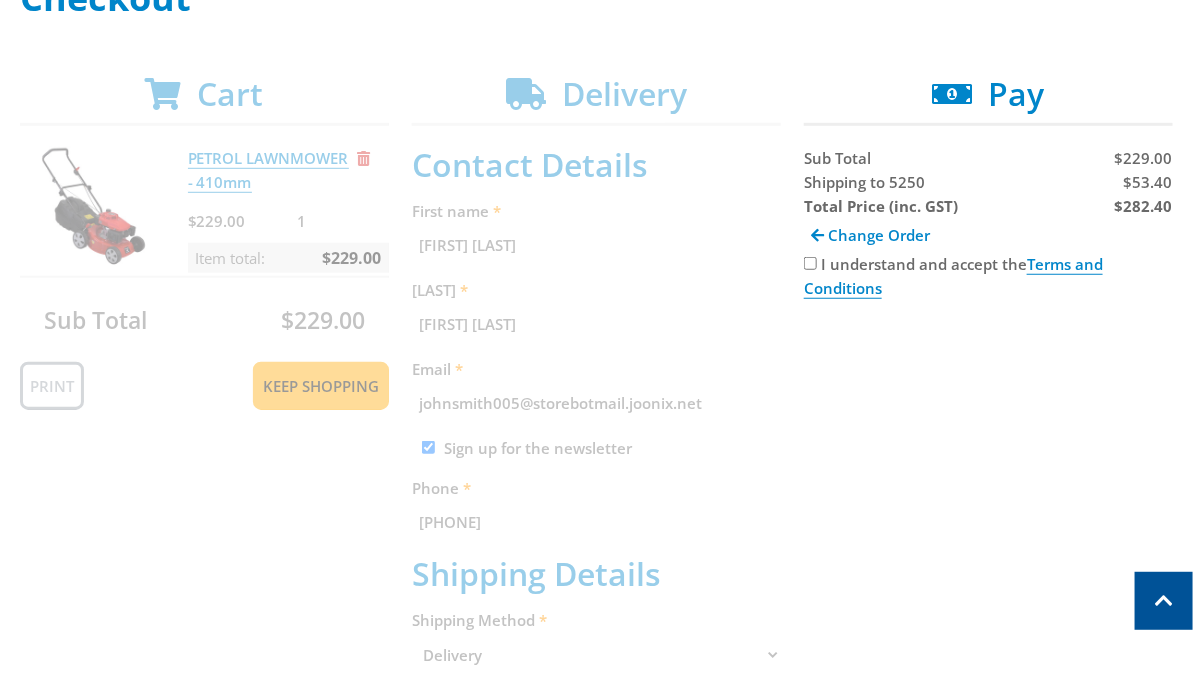 click on "Cart
PETROL LAWNMOWER - 410mm
$229.00
1
Item total:  $229.00
Sub Total
$229.00
Print
Keep Shopping
Delivery
Contact Details
First name
[FIRST] [LAST]
Last name
Email
Sign up for the newsletter
Phone
Shipping Details
Shipping Method
Pickup from Gepps Cross
Delivery
Preorder items
Your cart contains items that arent available yet
(Select an option)
Pickup Available Stock
Wait for Complete Order" at bounding box center (596, 703) 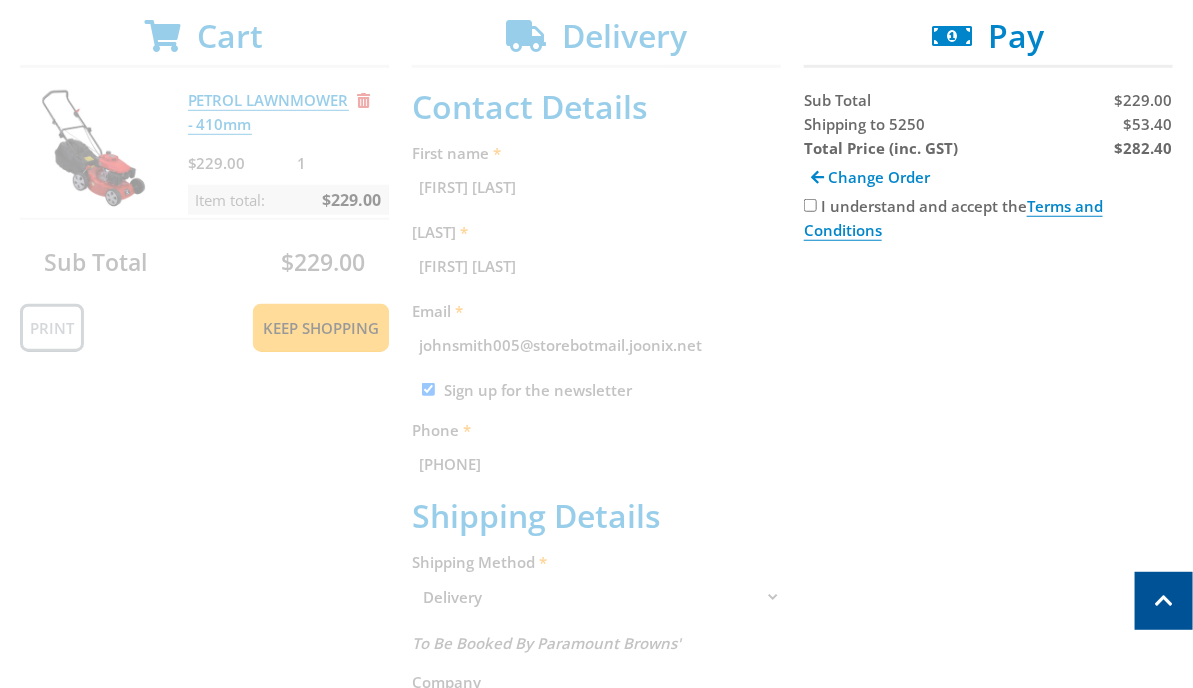 scroll, scrollTop: 392, scrollLeft: 0, axis: vertical 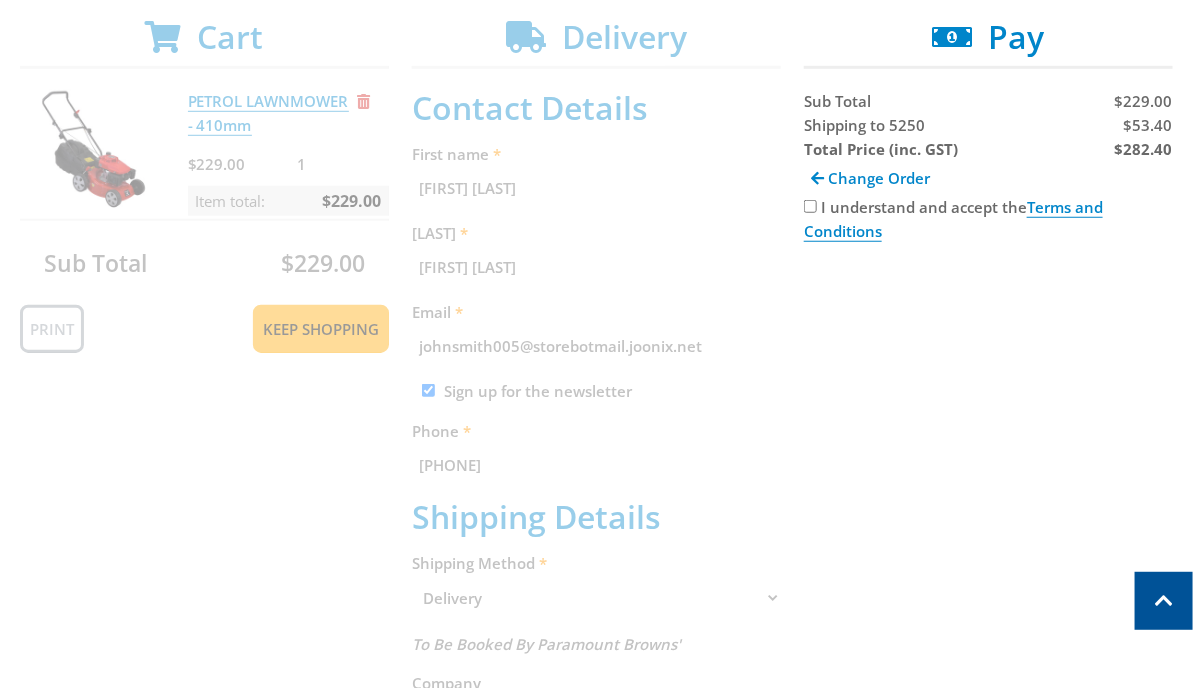 click on "I understand and accept the Terms and Conditions" at bounding box center (810, 206) 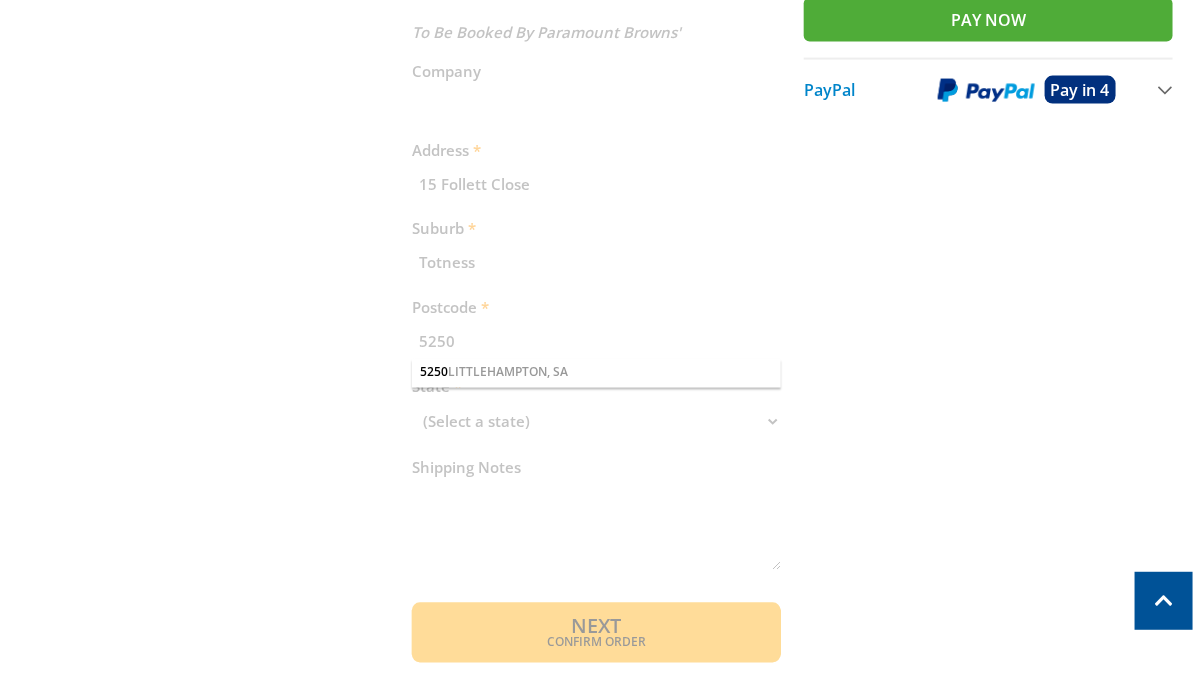 scroll, scrollTop: 1189, scrollLeft: 0, axis: vertical 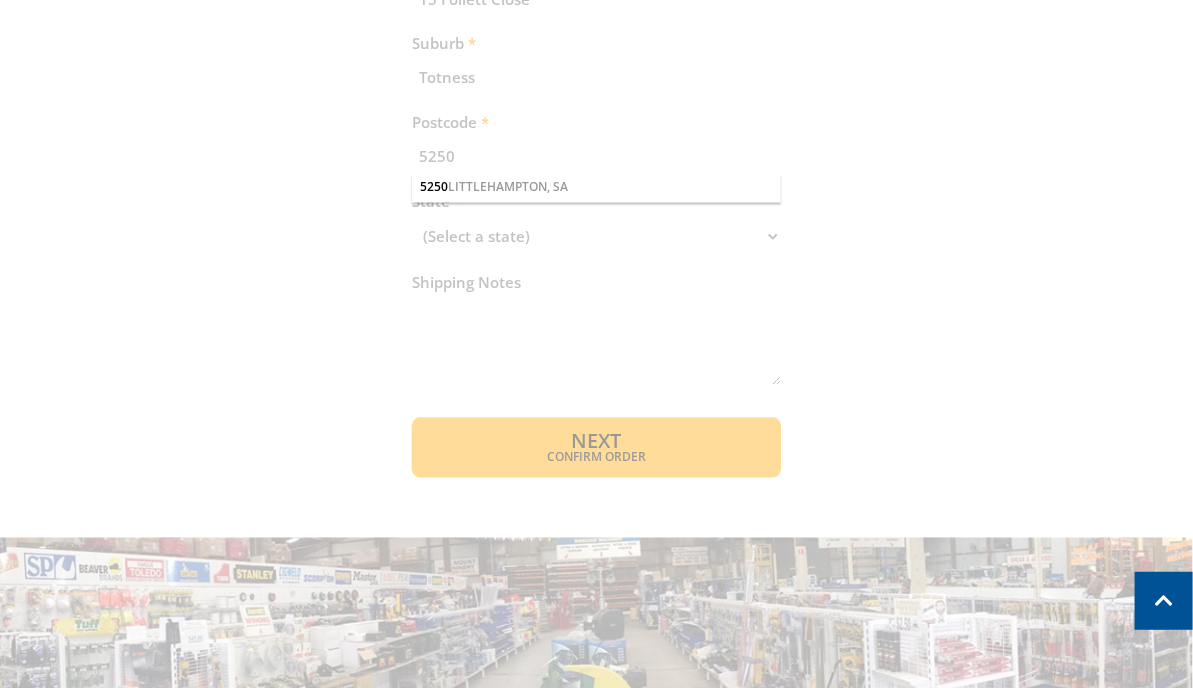 click on "Cart
PETROL LAWNMOWER - 410mm
$229.00
1
Item total:  $229.00
Sub Total
$229.00
Print
Keep Shopping
Delivery
Contact Details
First name
[FIRST] [LAST]
Last name
Email
Sign up for the newsletter
Phone
Shipping Details
Shipping Method
Pickup from Gepps Cross
Delivery
Preorder items
Your cart contains items that arent available yet
(Select an option)
Pickup Available Stock
Wait for Complete Order" at bounding box center [596, -151] 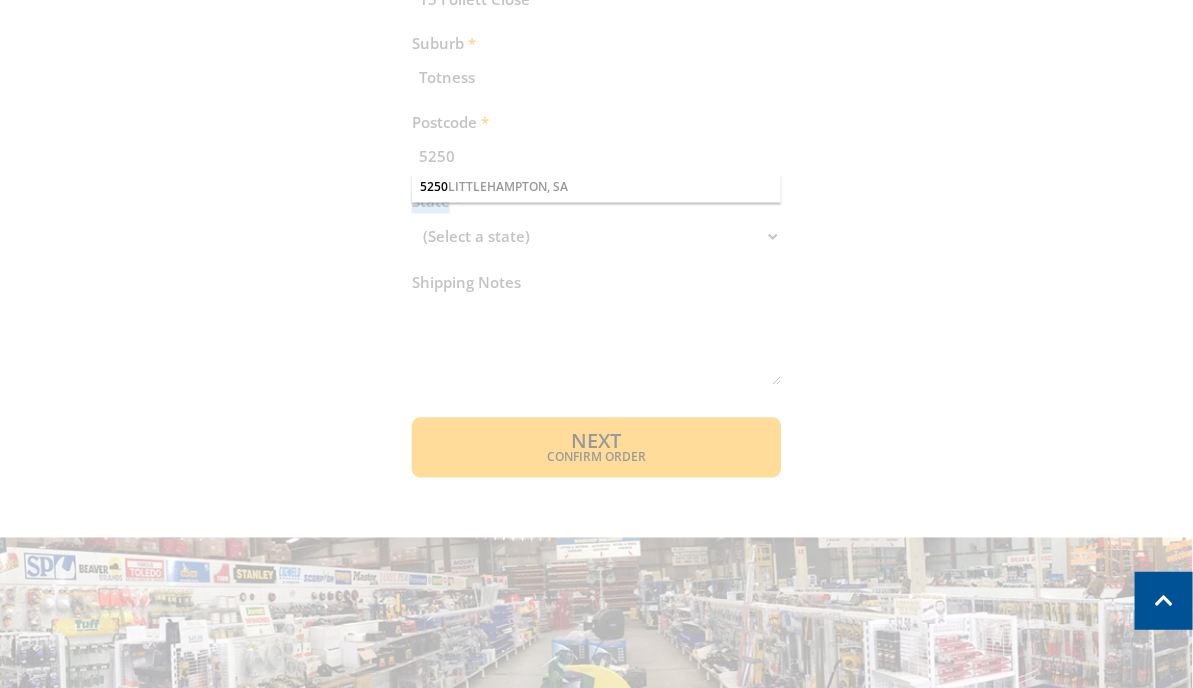 click on "Cart
PETROL LAWNMOWER - 410mm
$229.00
1
Item total:  $229.00
Sub Total
$229.00
Print
Keep Shopping
Delivery
Contact Details
First name
[FIRST] [LAST]
Last name
Email
Sign up for the newsletter
Phone
Shipping Details
Shipping Method
Pickup from Gepps Cross
Delivery
Preorder items
Your cart contains items that arent available yet
(Select an option)
Pickup Available Stock
Wait for Complete Order" at bounding box center [596, -151] 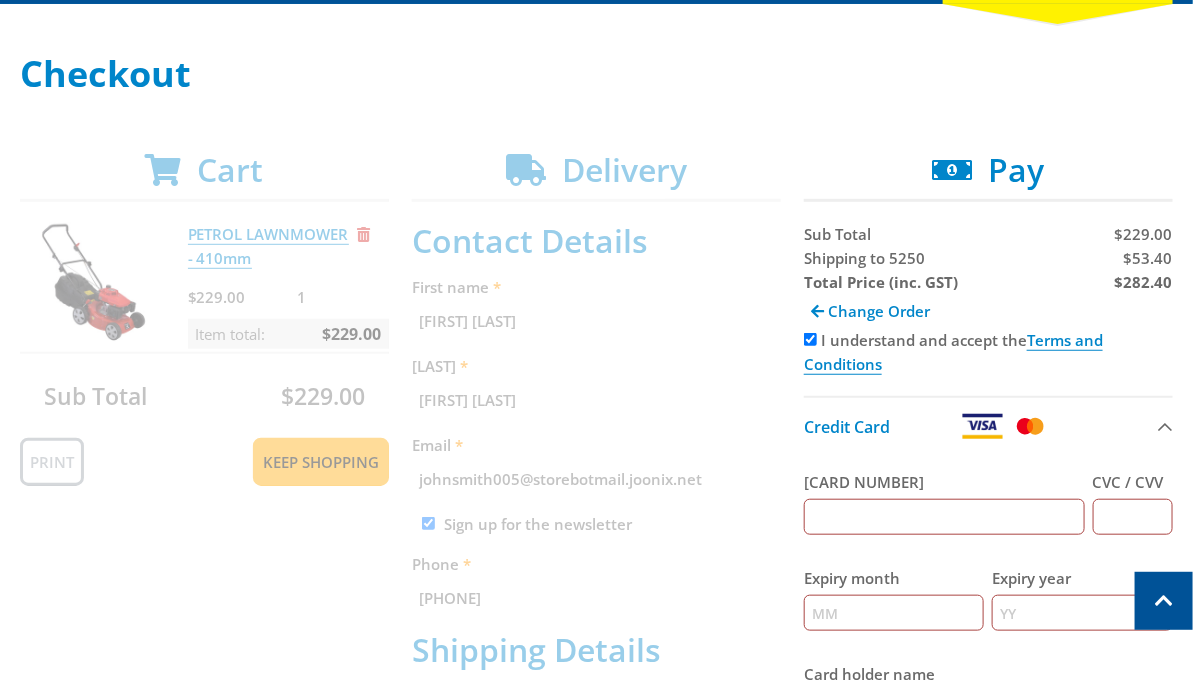 scroll, scrollTop: 258, scrollLeft: 0, axis: vertical 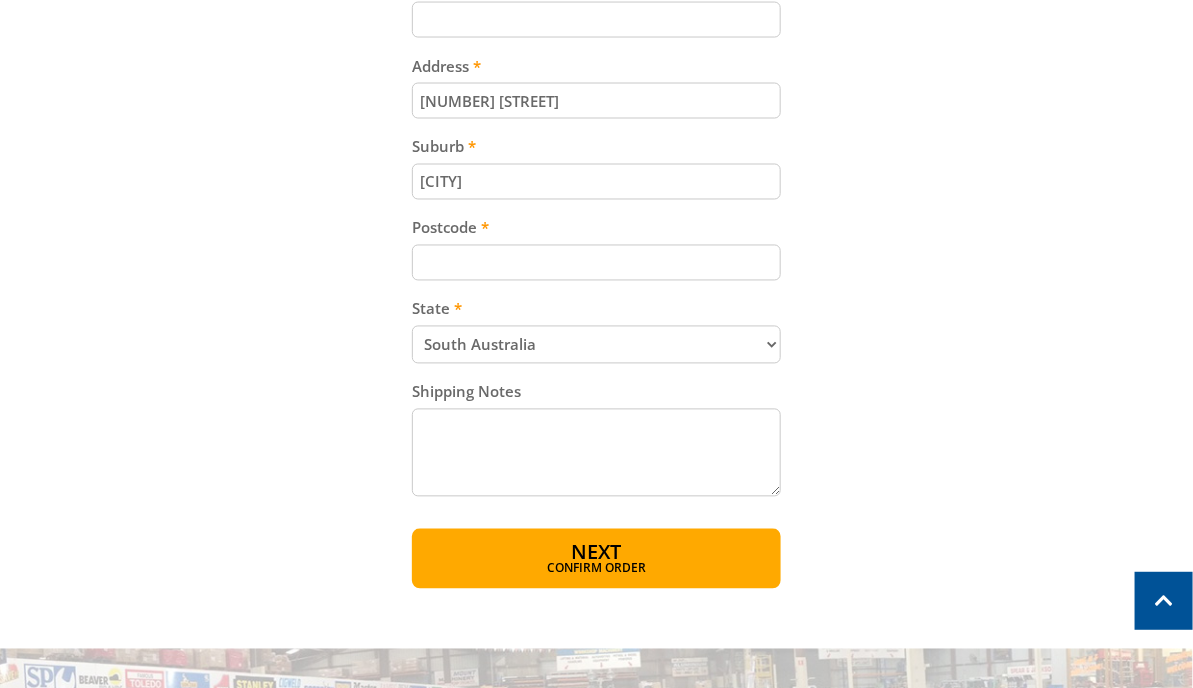 click on "Postcode" at bounding box center (596, 263) 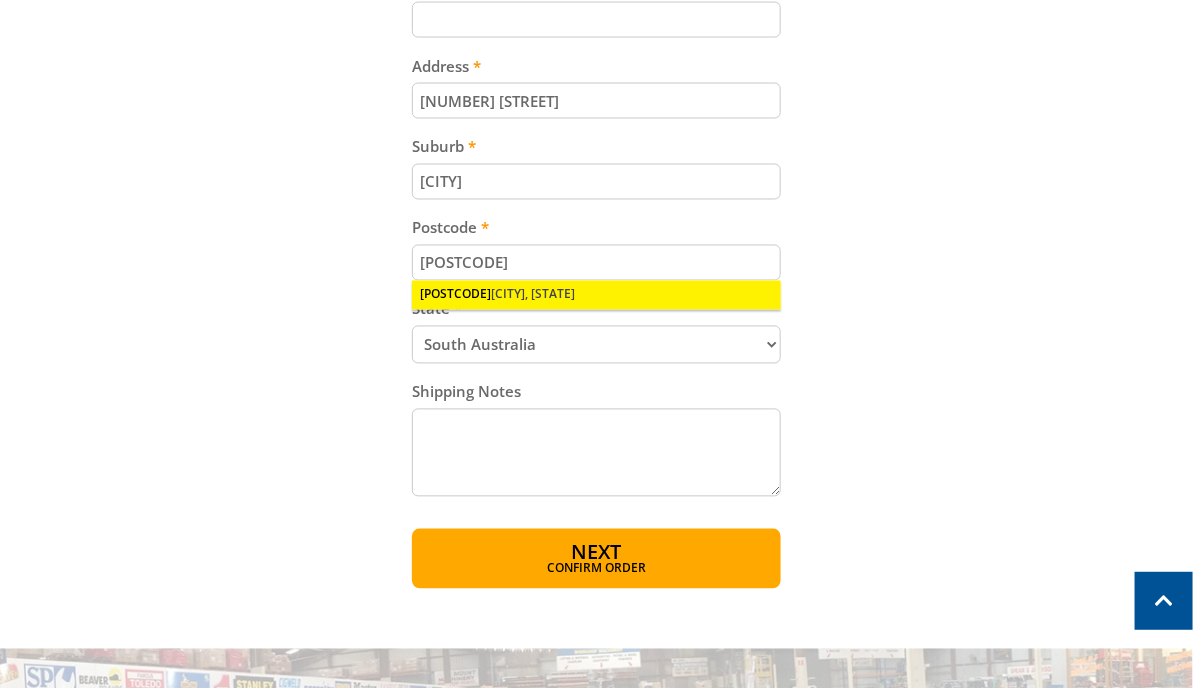 type on "5250" 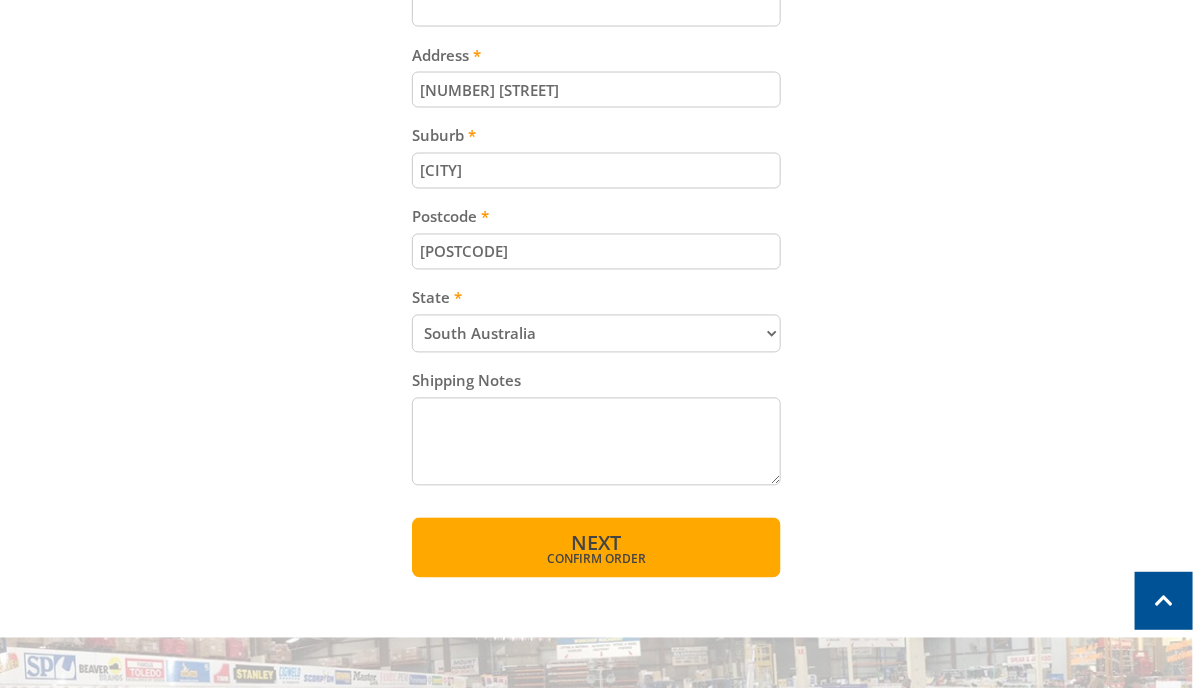 click on "Confirm order" at bounding box center (596, 560) 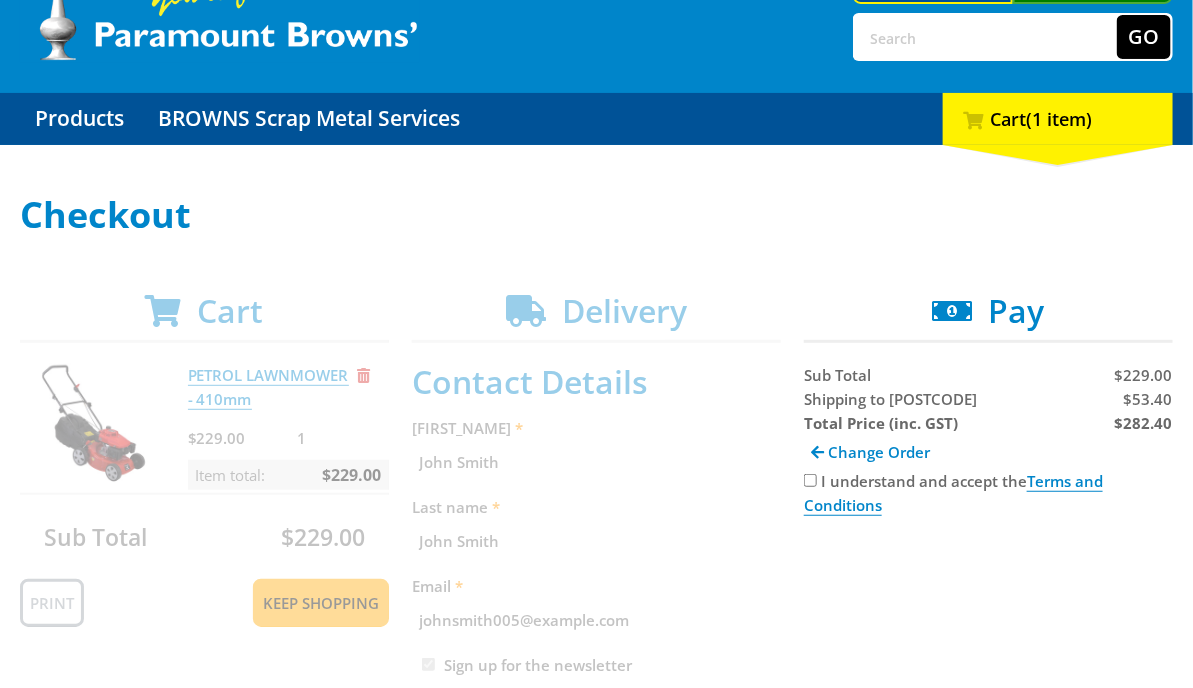 scroll, scrollTop: 119, scrollLeft: 0, axis: vertical 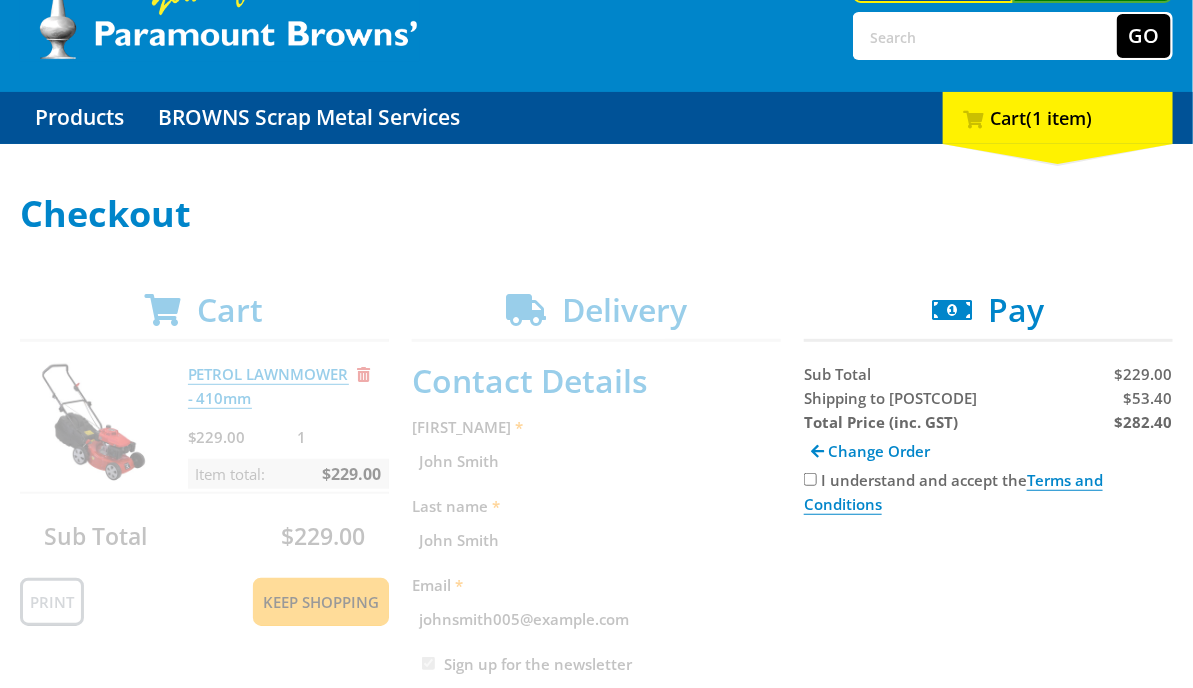 click on "I understand and accept the Terms and Conditions" at bounding box center (810, 479) 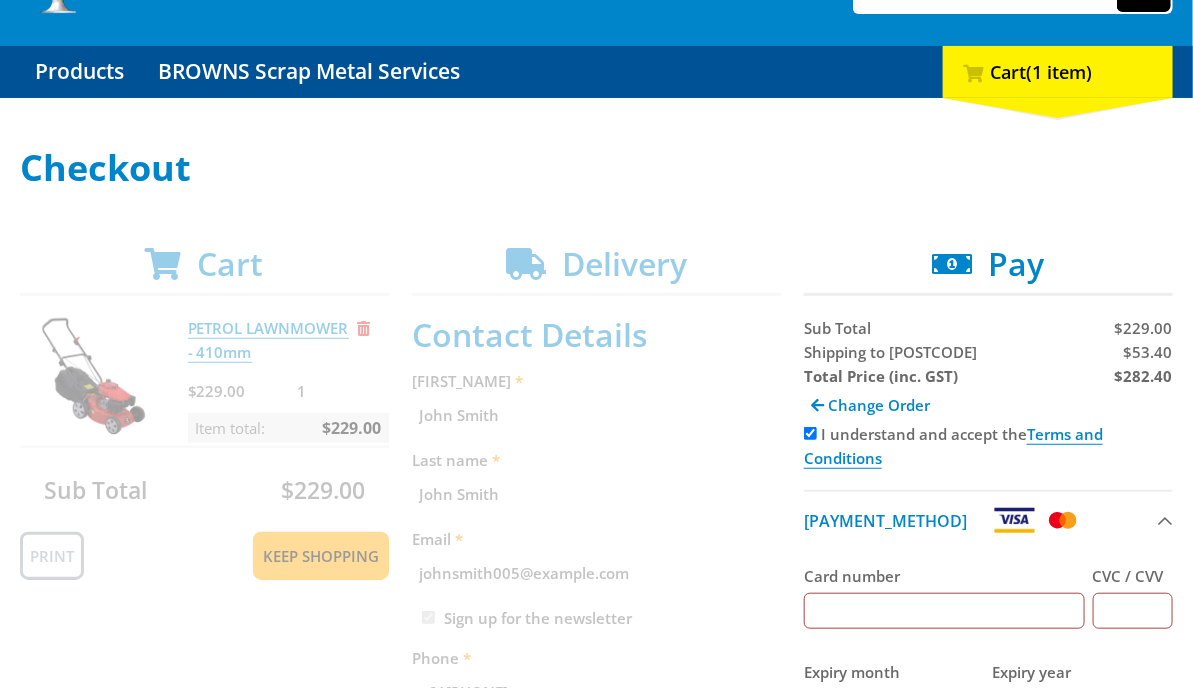 scroll, scrollTop: 180, scrollLeft: 0, axis: vertical 